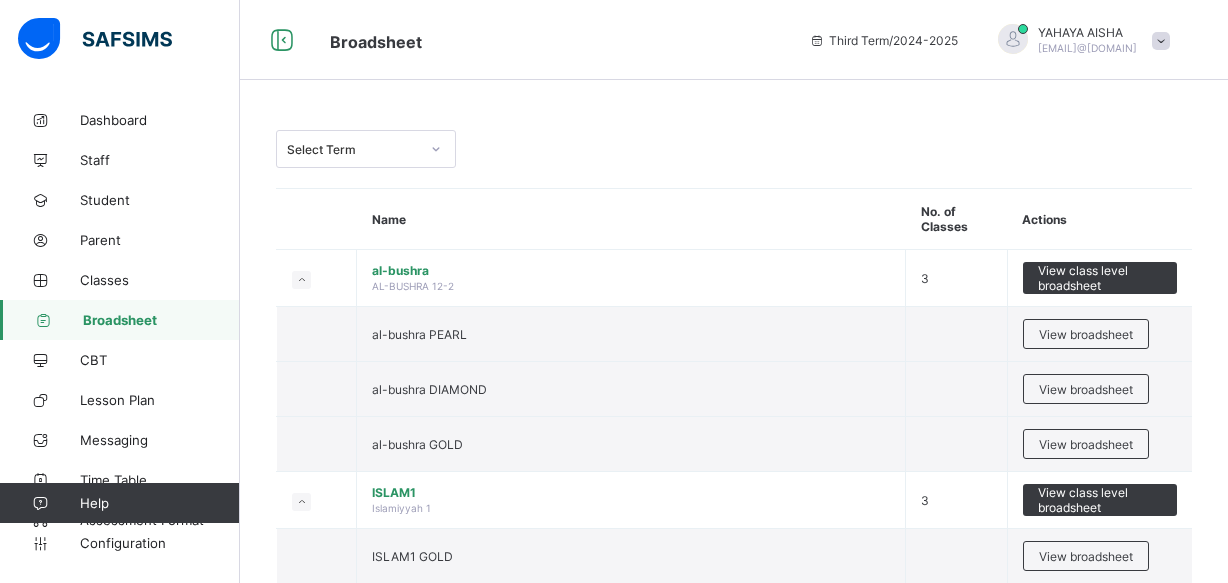 scroll, scrollTop: 0, scrollLeft: 0, axis: both 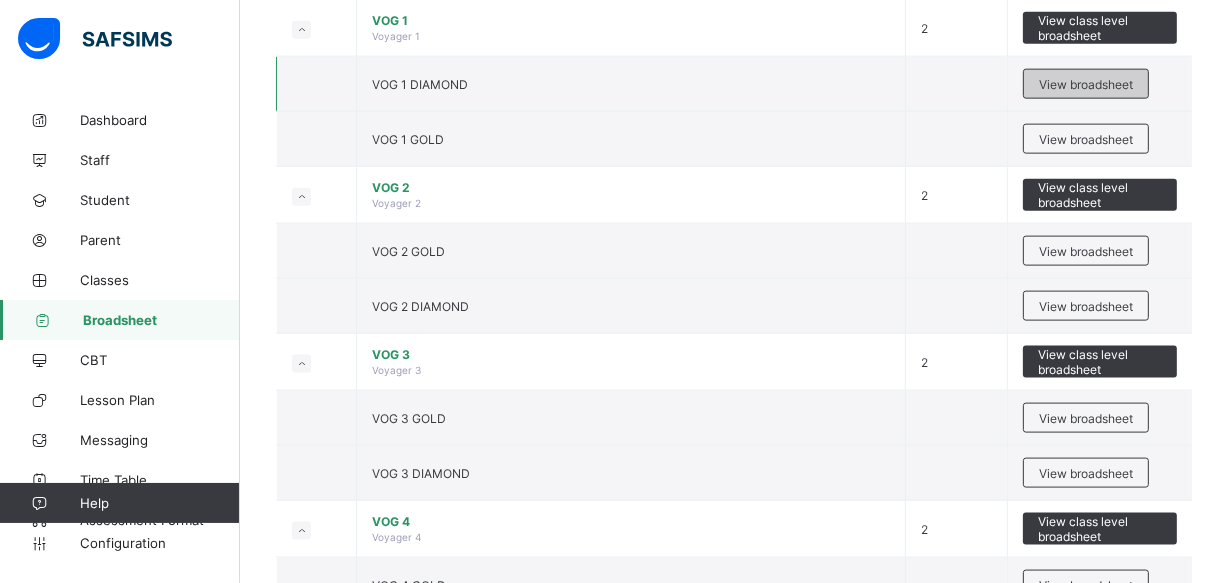 click on "View broadsheet" at bounding box center [1086, 84] 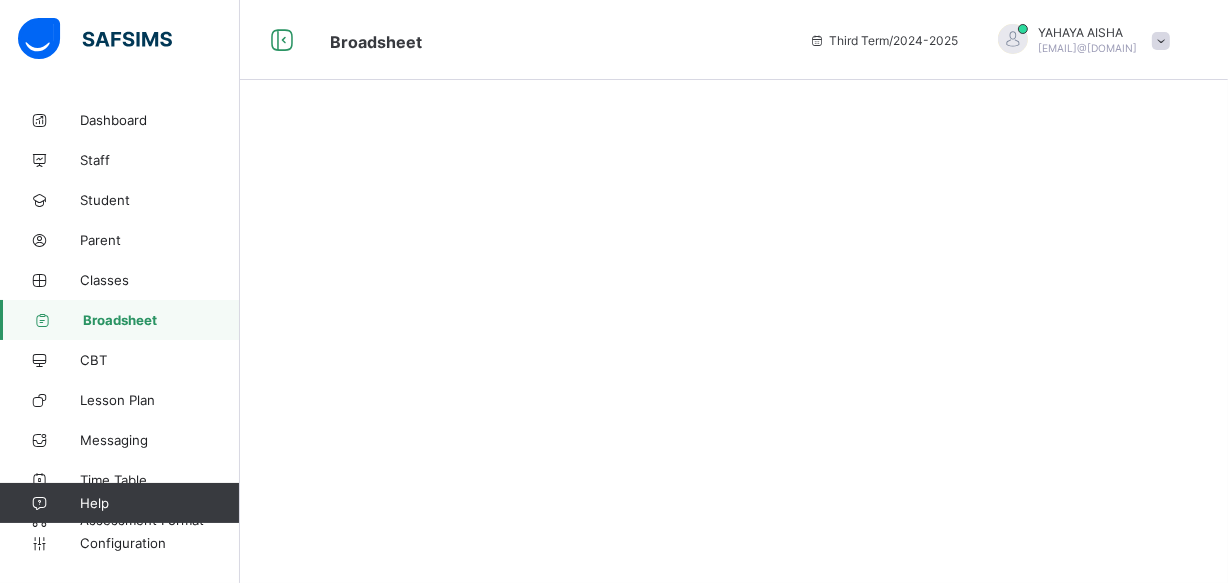 scroll, scrollTop: 0, scrollLeft: 0, axis: both 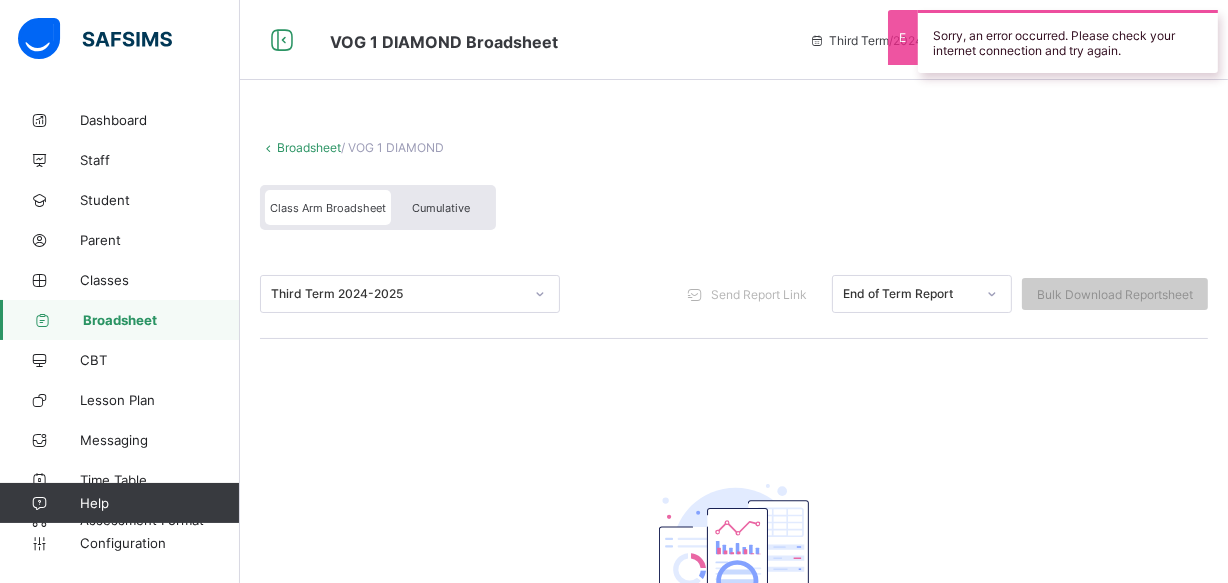 click on "Cumulative" at bounding box center [441, 208] 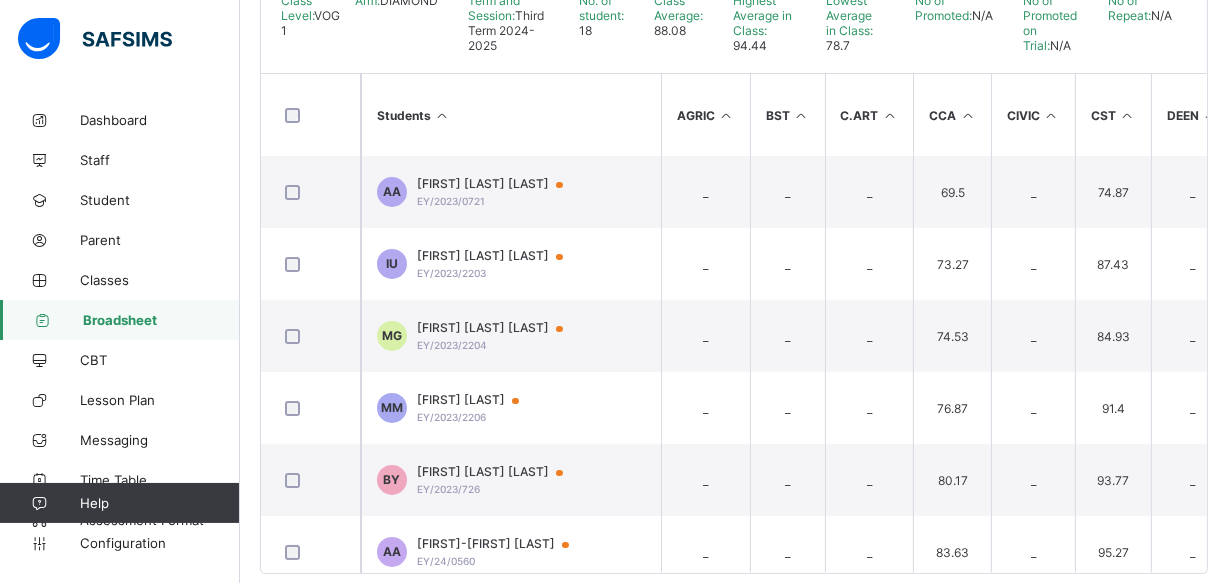 scroll, scrollTop: 479, scrollLeft: 0, axis: vertical 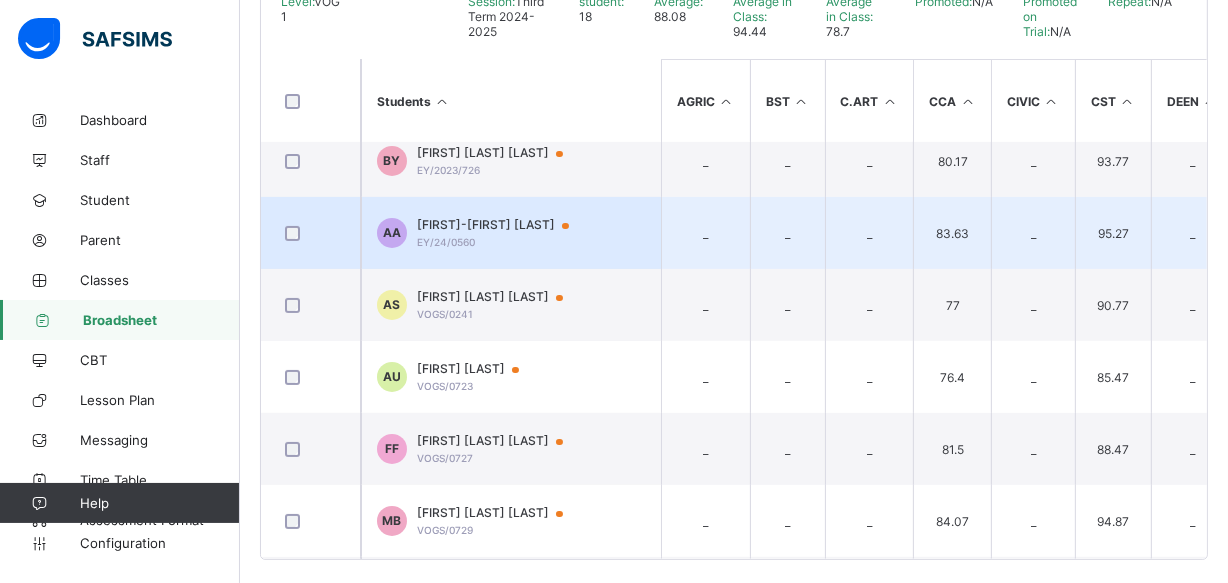 click on "AA Aisha-Habiba  Abubakar     EY/24/0560" at bounding box center [511, 233] 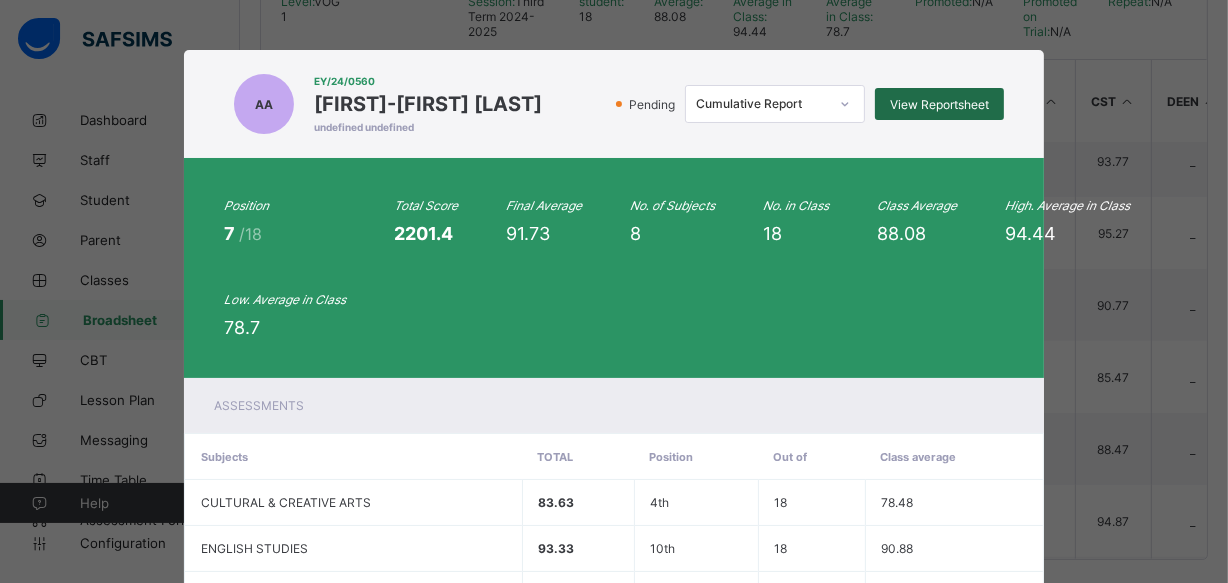 click on "View Reportsheet" at bounding box center [939, 104] 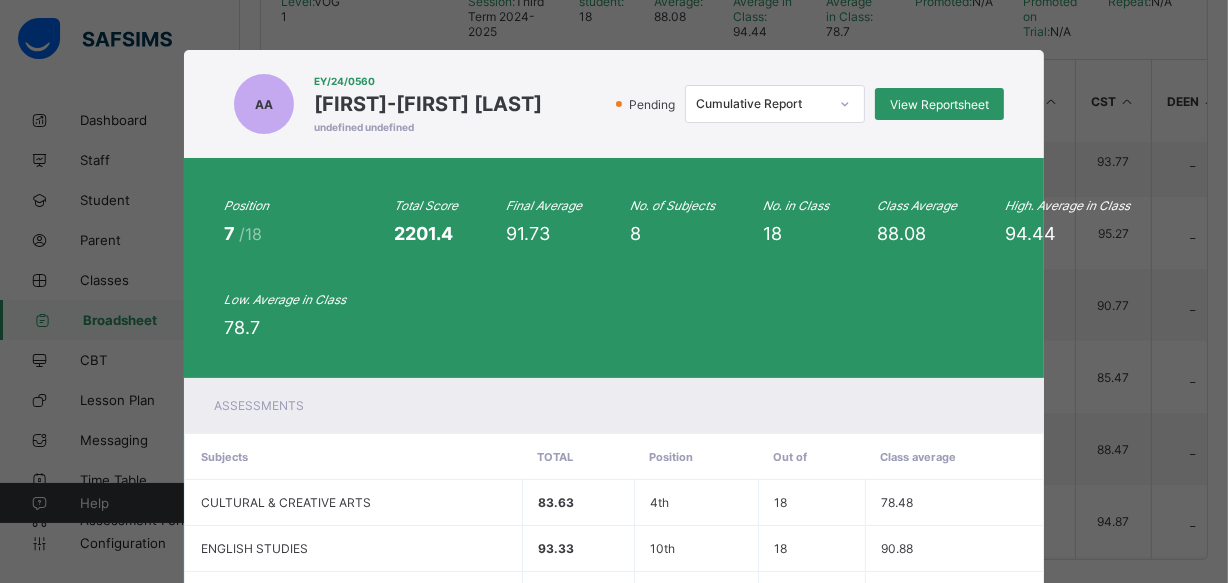 click on "AA   EY/24/0560     Aisha-Habiba  Abubakar     undefined undefined   Pending Cumulative Report View Reportsheet" at bounding box center (614, 104) 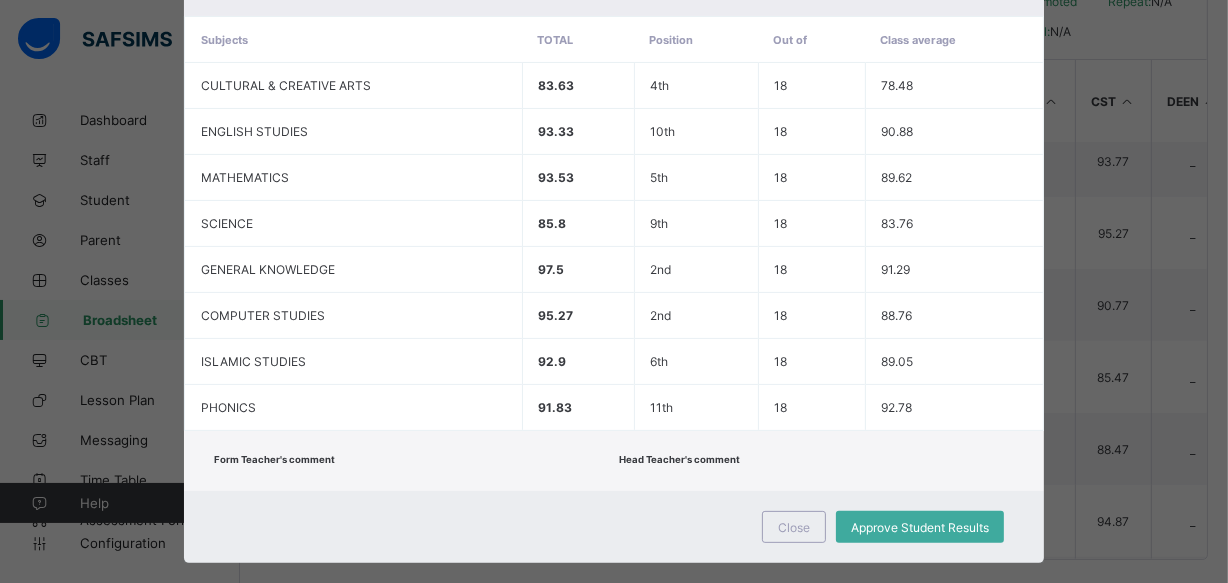 scroll, scrollTop: 442, scrollLeft: 0, axis: vertical 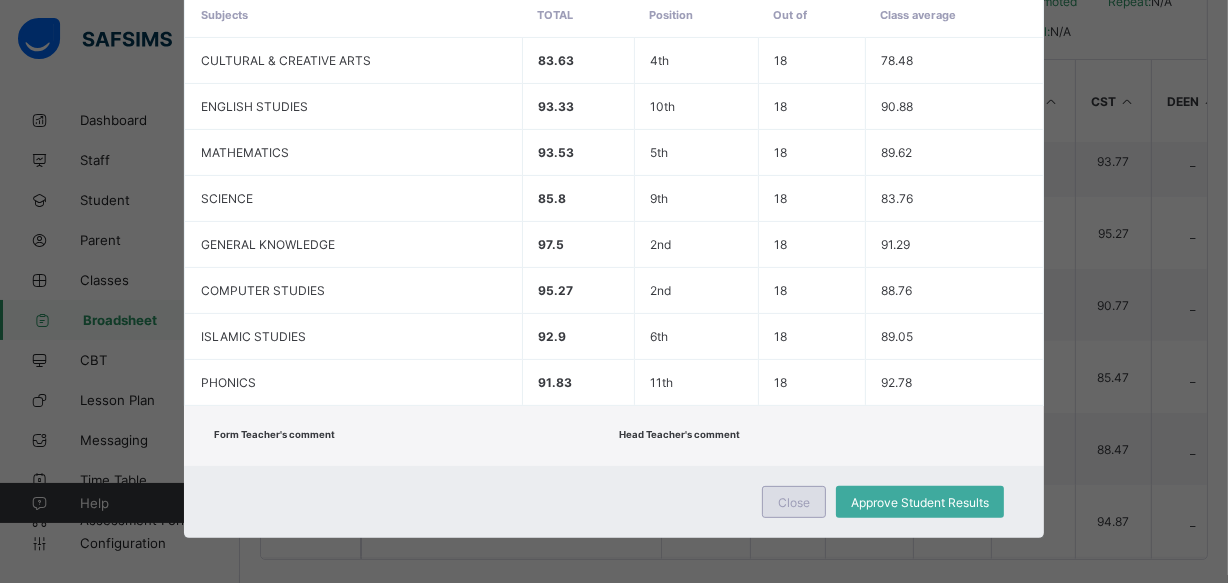 click on "Close" at bounding box center (794, 502) 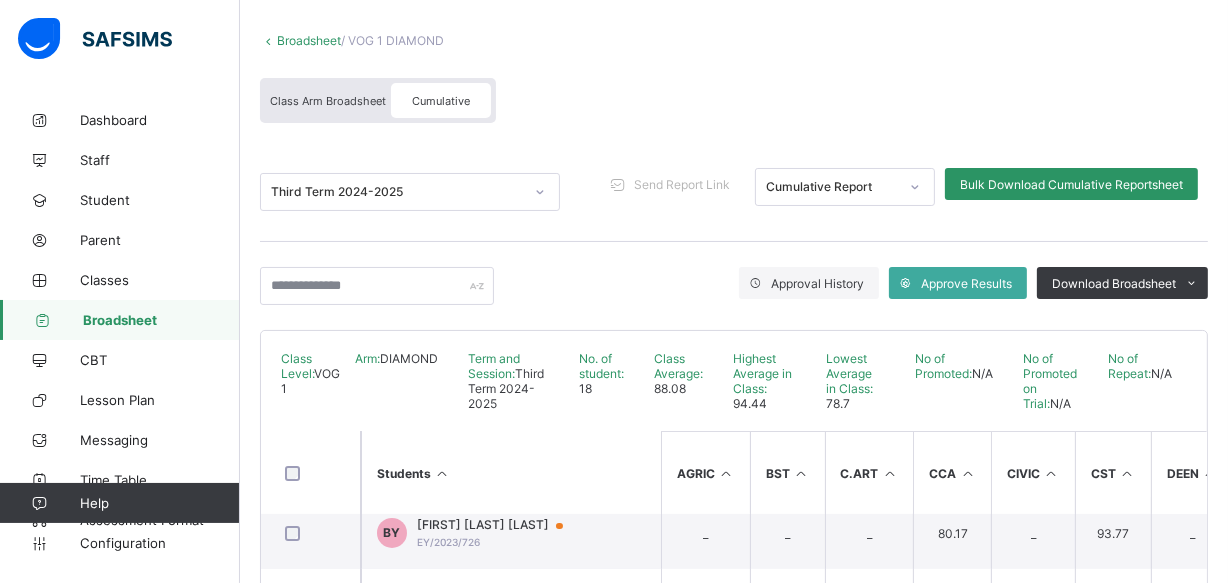 scroll, scrollTop: 0, scrollLeft: 0, axis: both 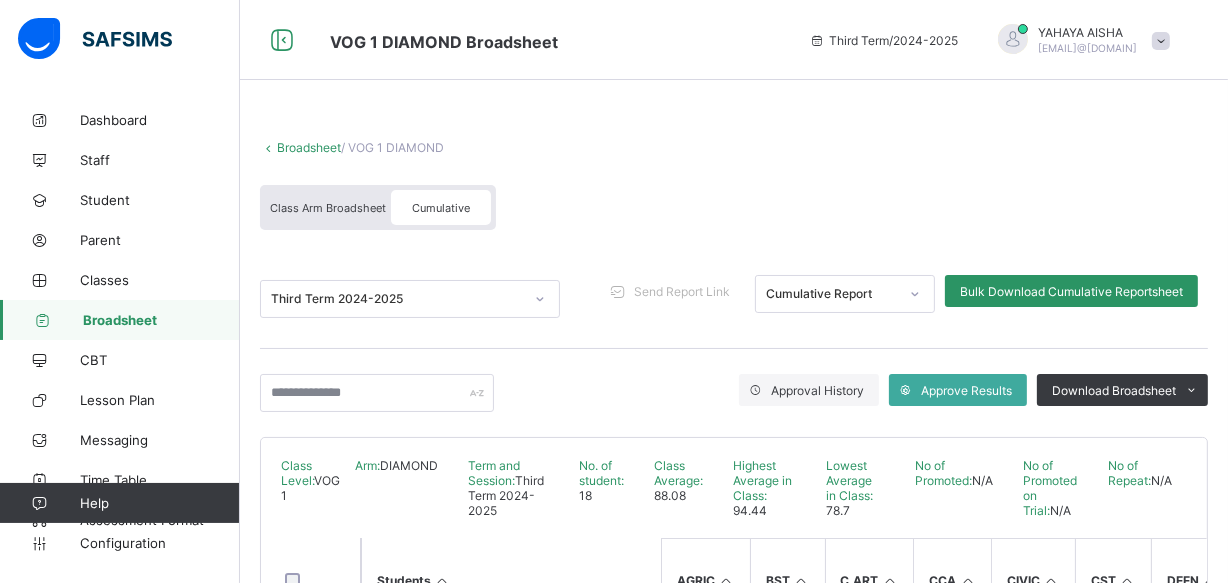 click on "Broadsheet" at bounding box center (309, 147) 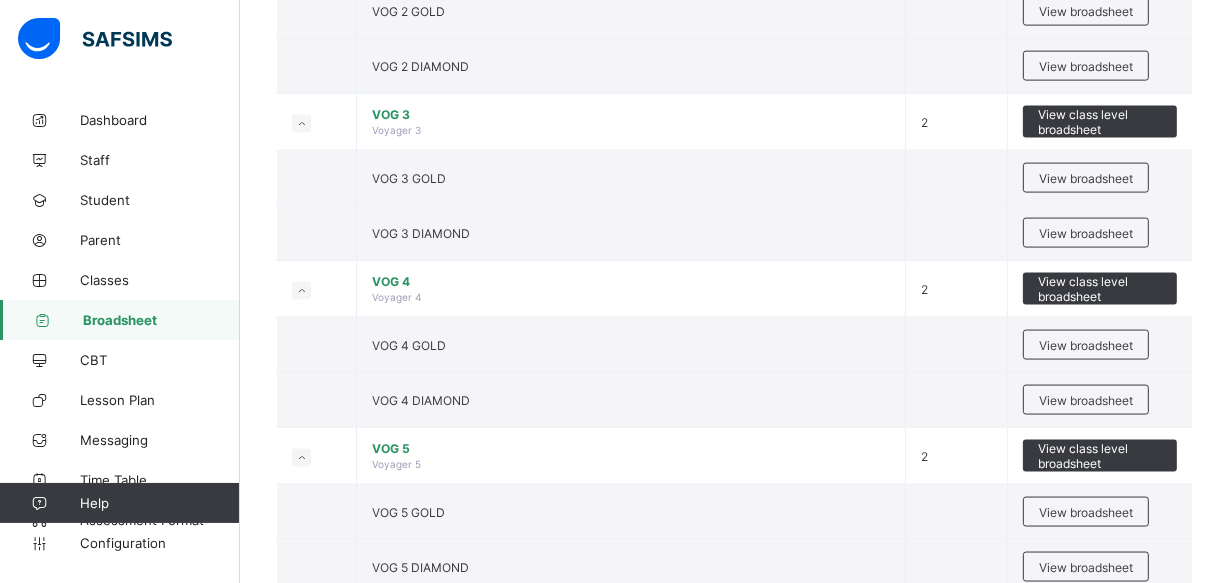 scroll, scrollTop: 3054, scrollLeft: 0, axis: vertical 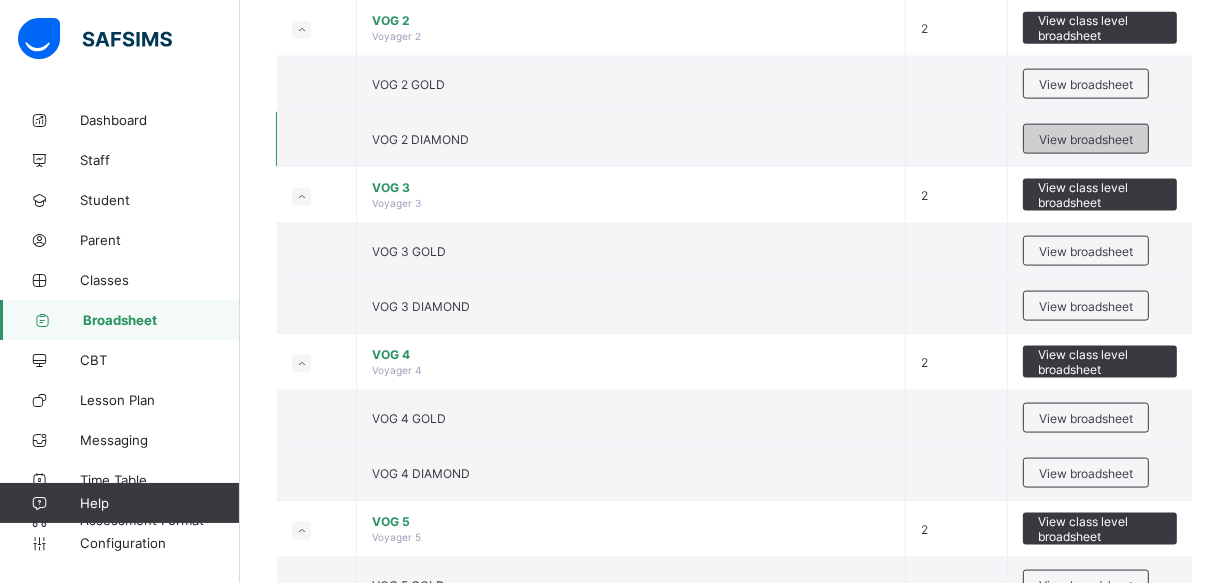 click on "View broadsheet" at bounding box center (1086, 139) 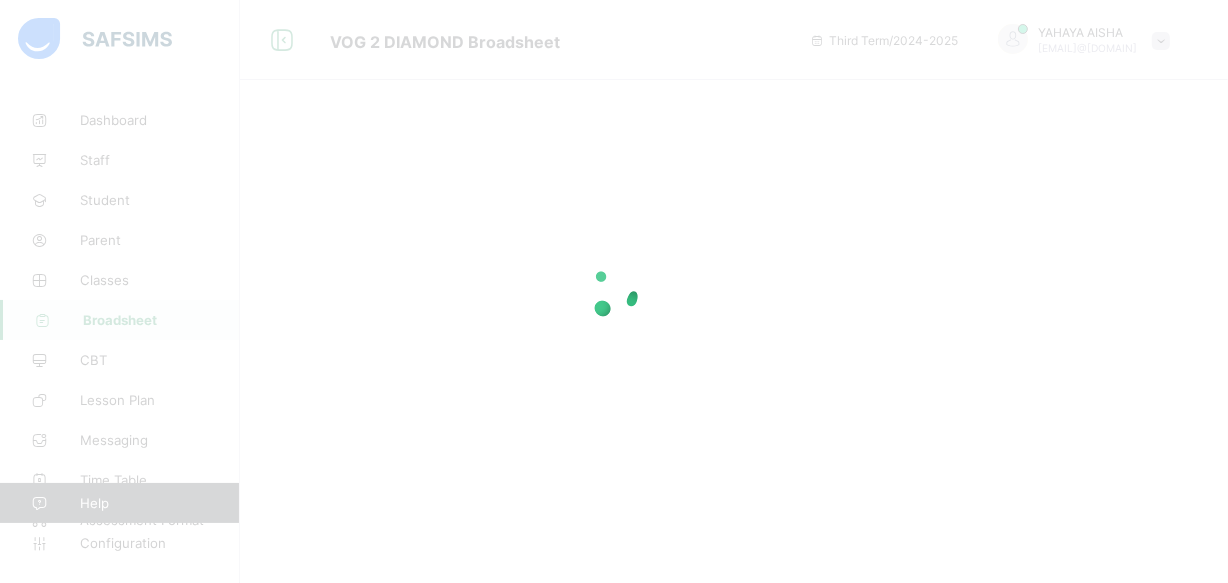 scroll, scrollTop: 0, scrollLeft: 0, axis: both 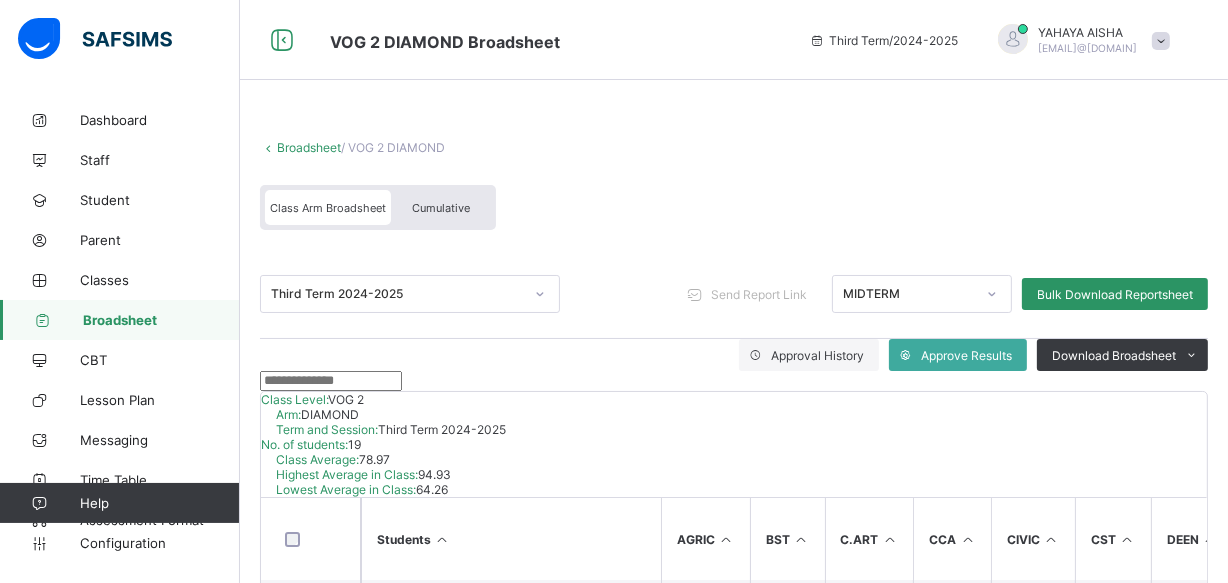 click on "Cumulative" at bounding box center [441, 208] 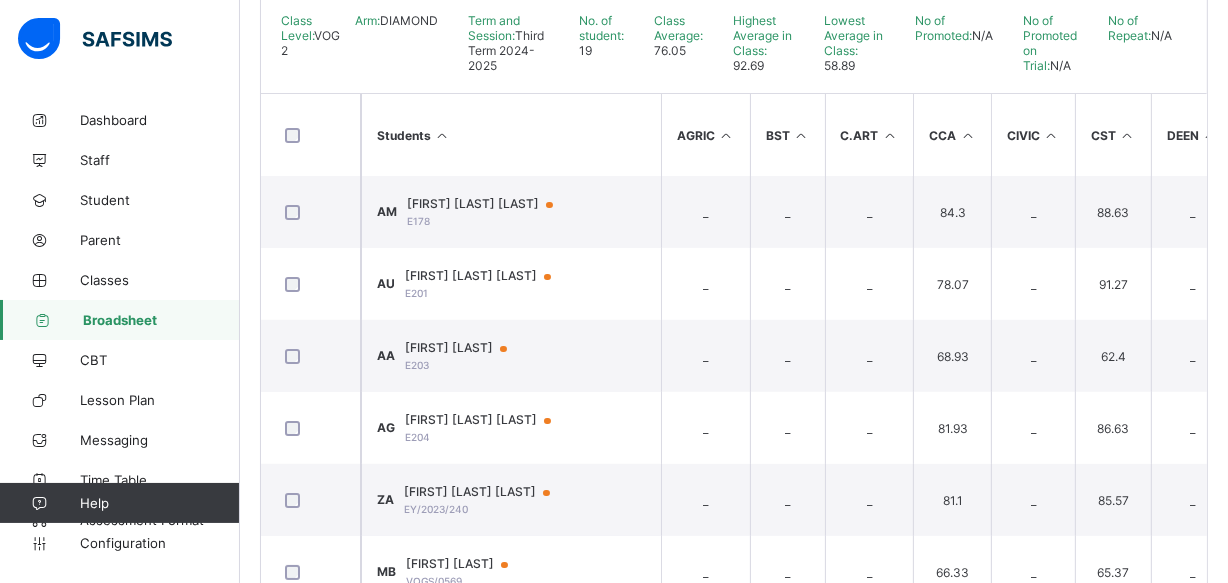 scroll, scrollTop: 479, scrollLeft: 0, axis: vertical 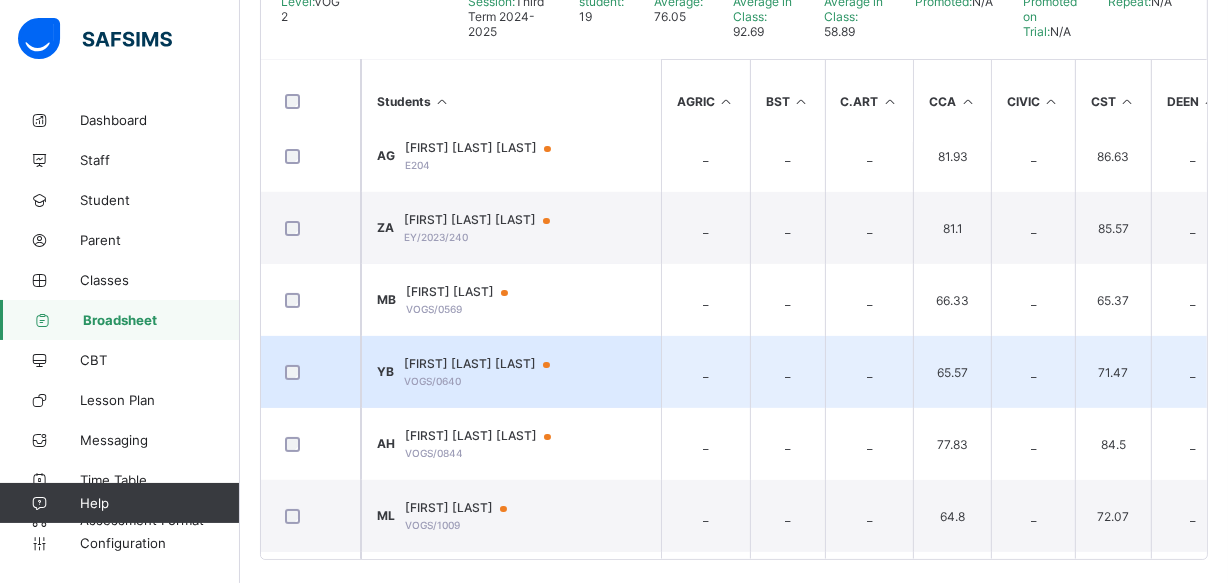 click on "YB Yusuf Yusuf Bin     VOGS/0640" at bounding box center [511, 372] 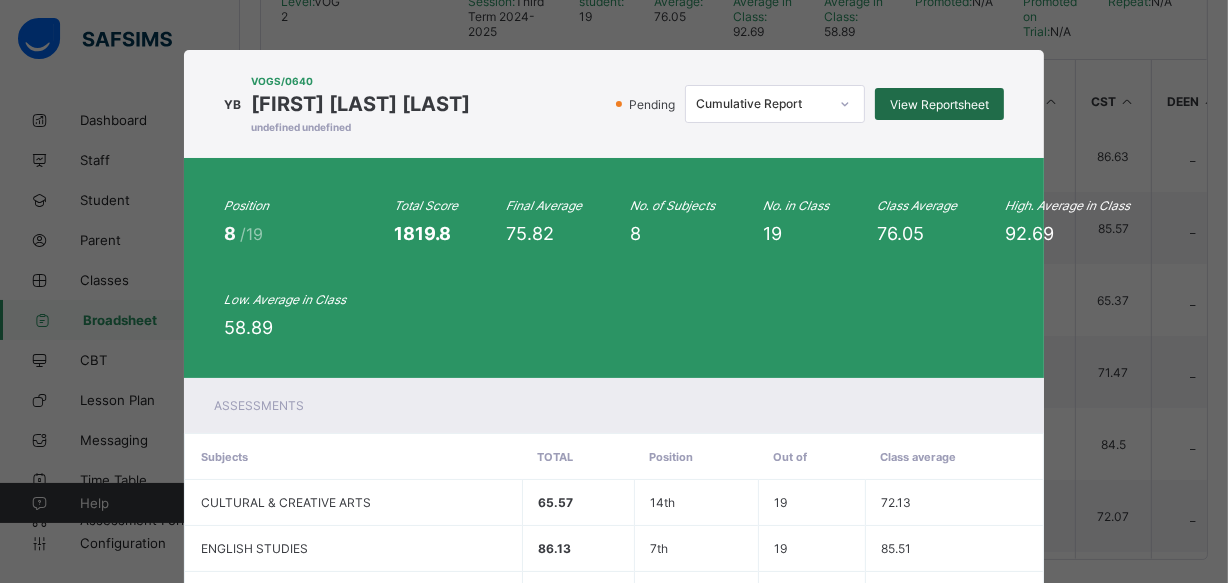 click on "View Reportsheet" at bounding box center [939, 104] 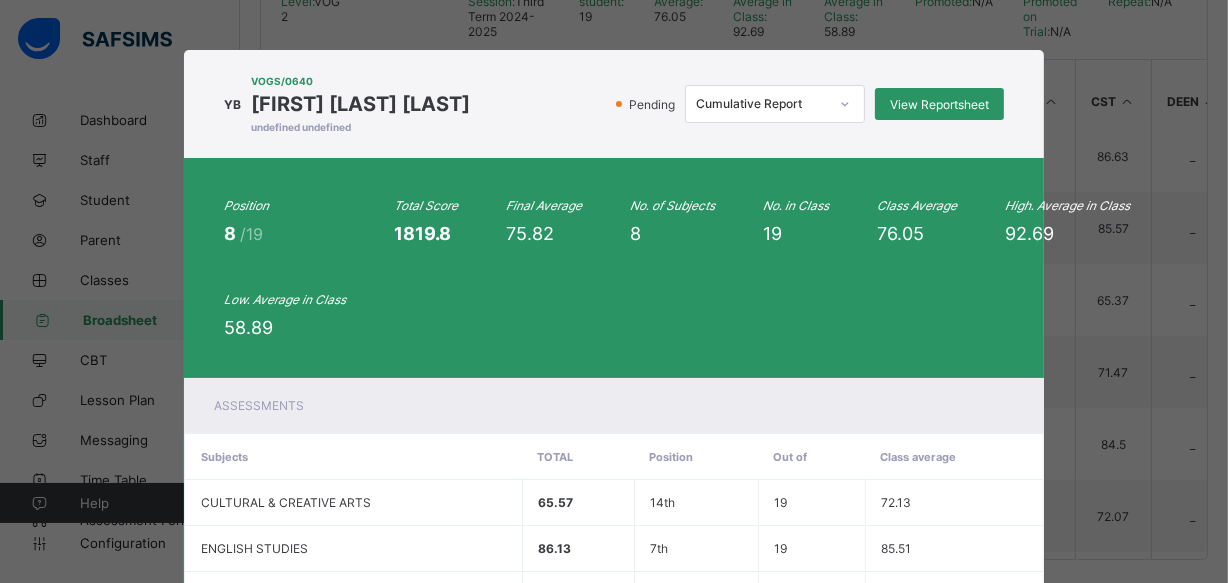 click on "Pending Cumulative Report View Reportsheet" at bounding box center (742, 104) 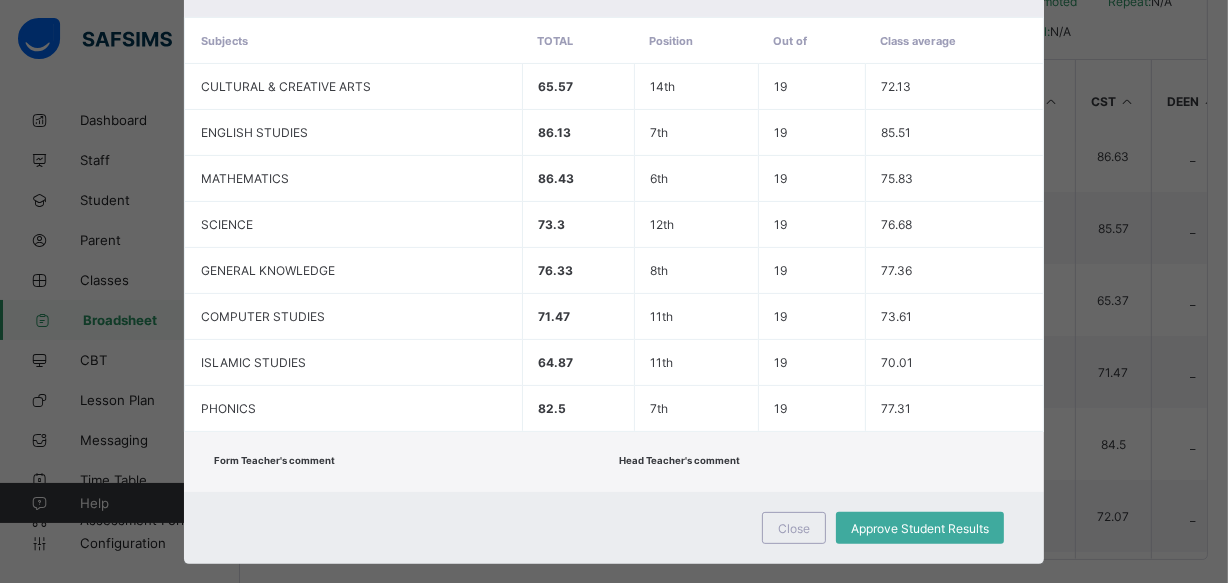 scroll, scrollTop: 442, scrollLeft: 0, axis: vertical 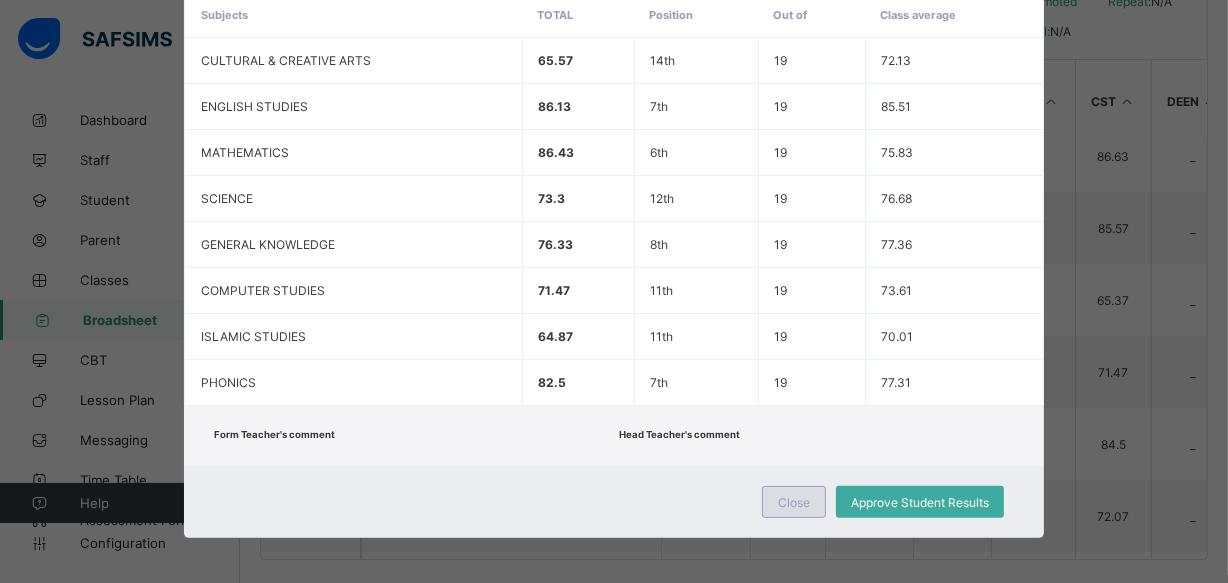 click on "Close" at bounding box center [794, 502] 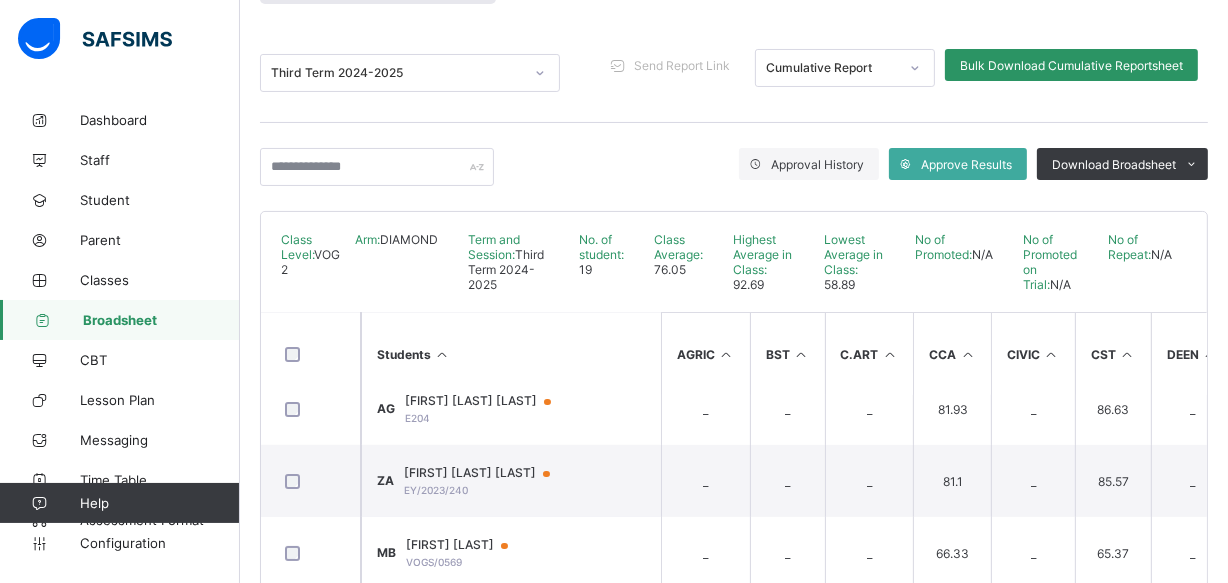 scroll, scrollTop: 0, scrollLeft: 0, axis: both 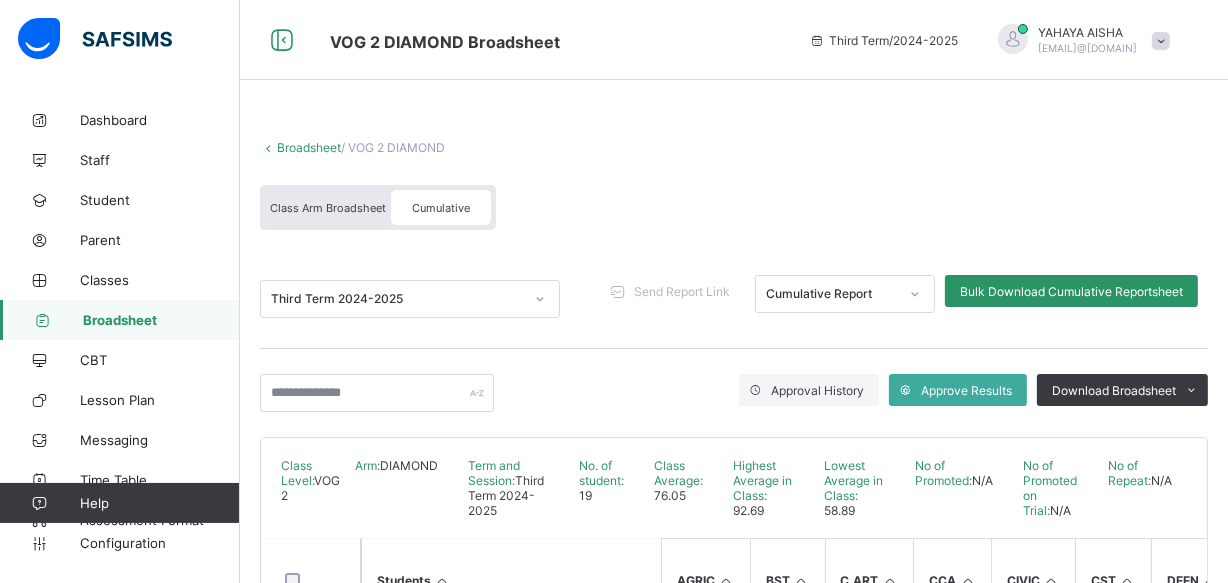 click on "Broadsheet" at bounding box center (309, 147) 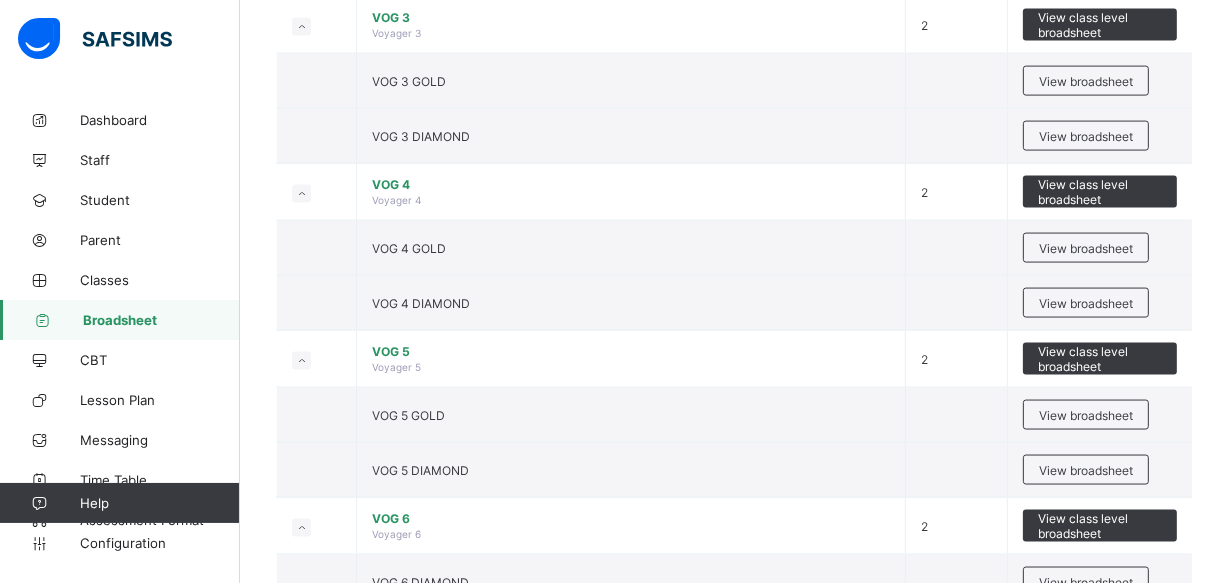 scroll, scrollTop: 2652, scrollLeft: 0, axis: vertical 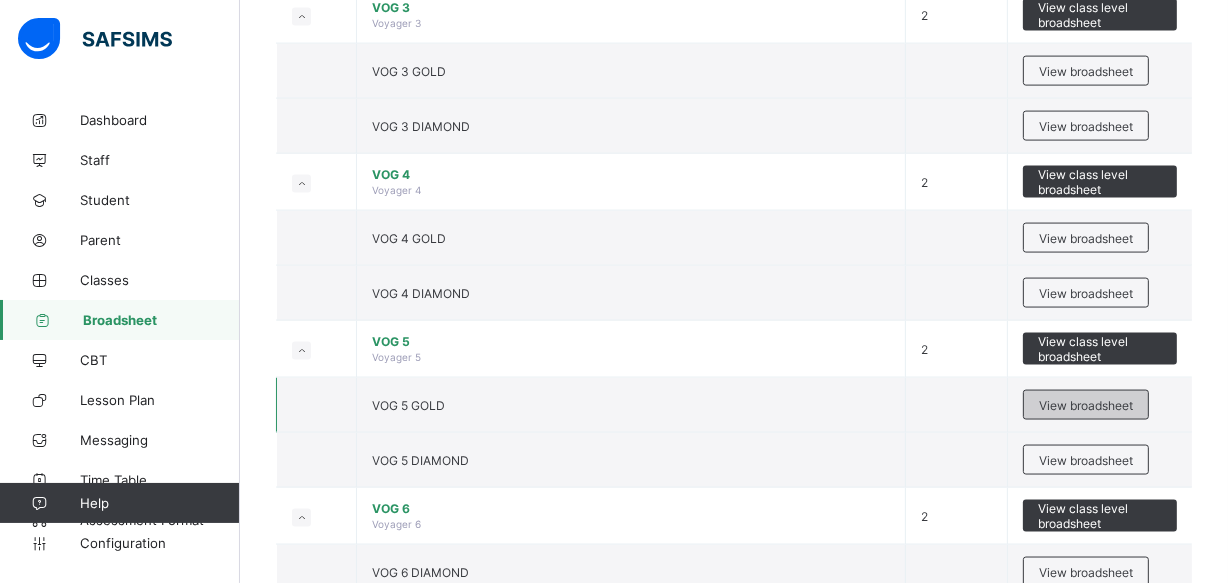 click on "View broadsheet" at bounding box center (1086, 405) 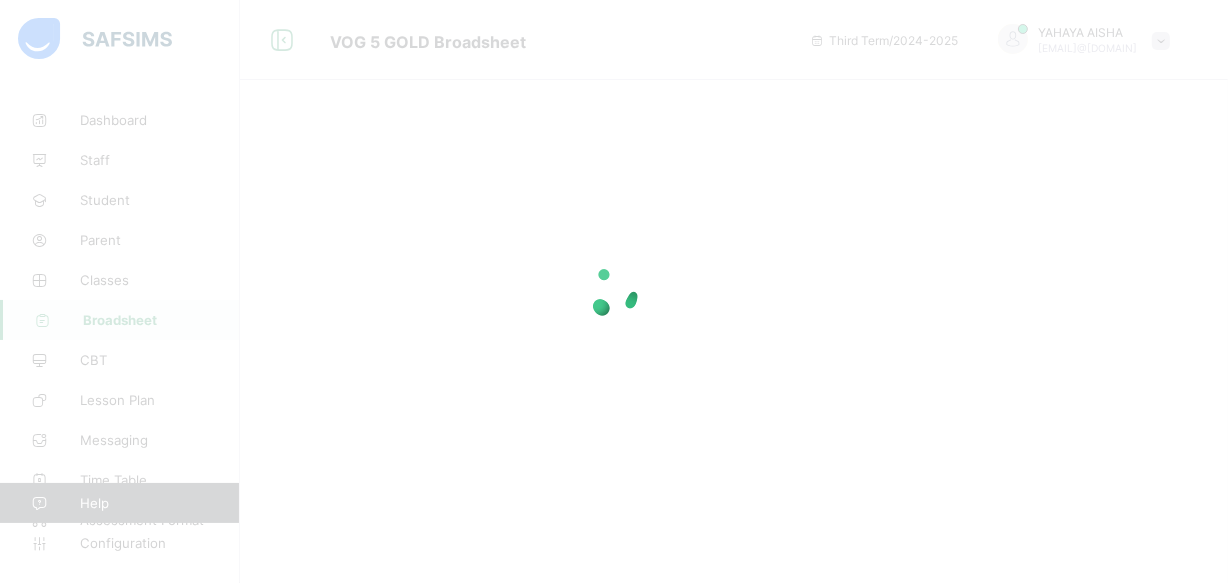 scroll, scrollTop: 0, scrollLeft: 0, axis: both 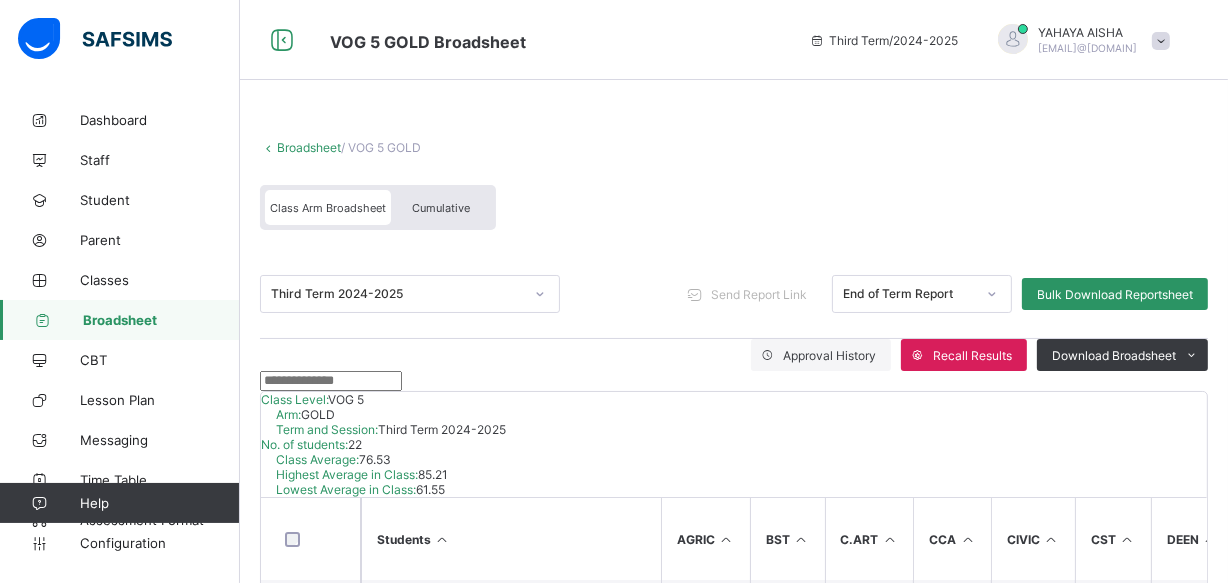 click on "Cumulative" at bounding box center [441, 208] 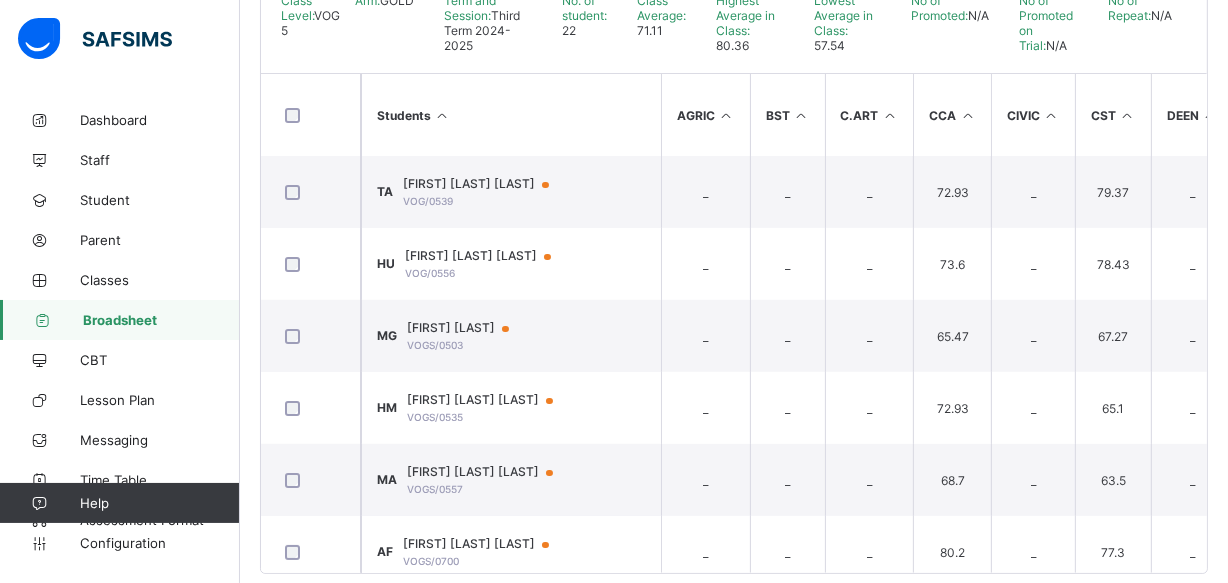 scroll, scrollTop: 479, scrollLeft: 0, axis: vertical 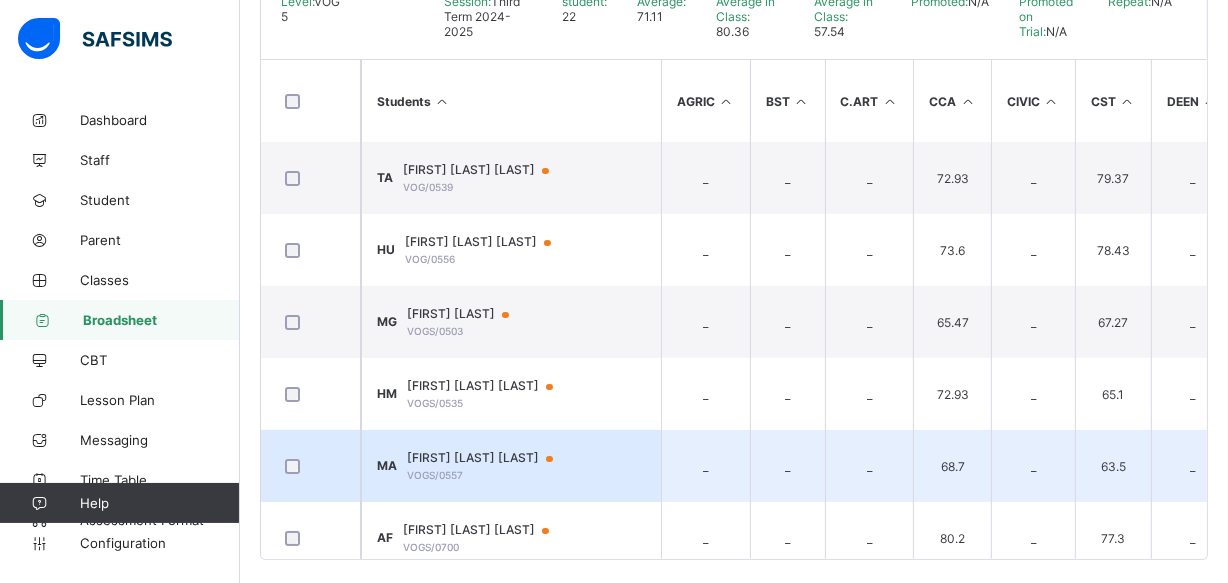 click on "MA Muktar Ashraf Abubakar     VOGS/0557" at bounding box center [511, 466] 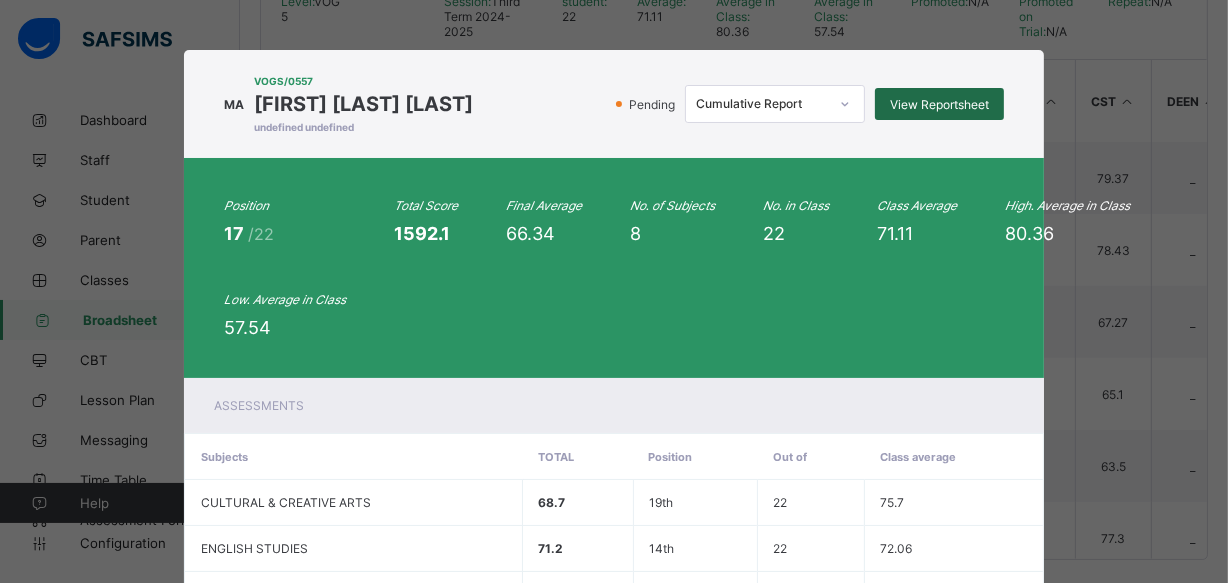 click on "View Reportsheet" at bounding box center (939, 104) 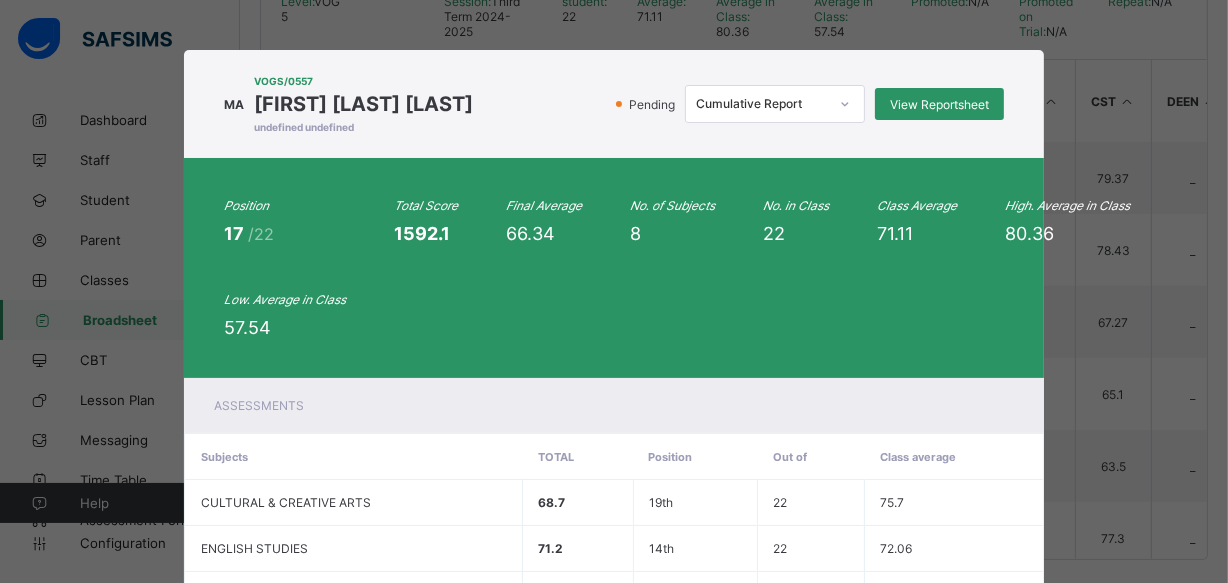 click on "MA   VOGS/0557     Muktar Ashraf Abubakar     undefined undefined   Pending Cumulative Report View Reportsheet" at bounding box center [614, 104] 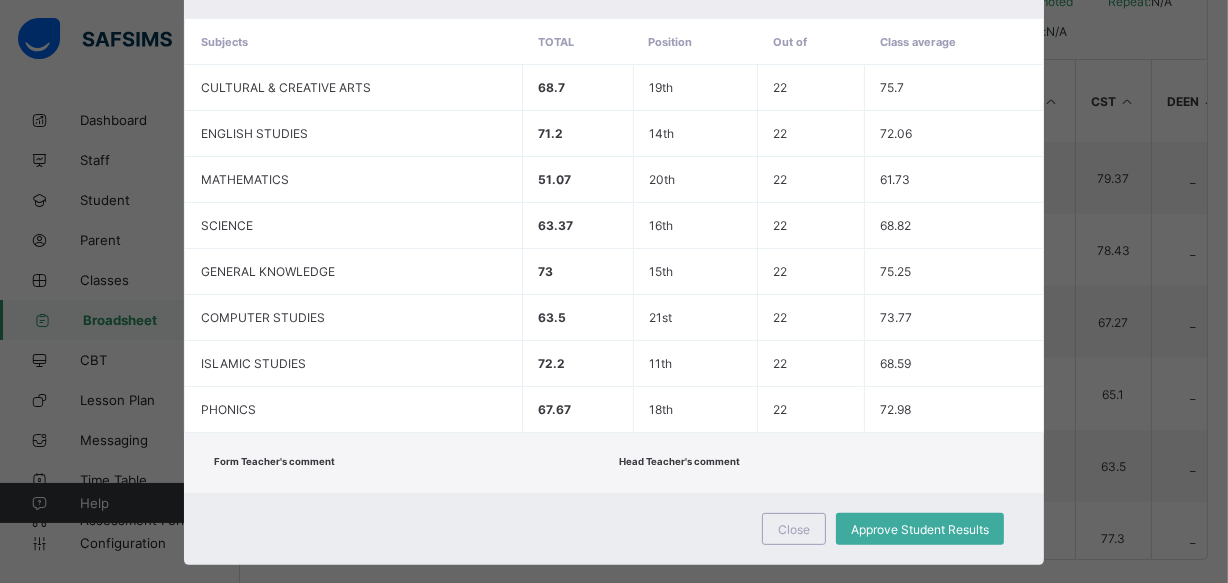 scroll, scrollTop: 442, scrollLeft: 0, axis: vertical 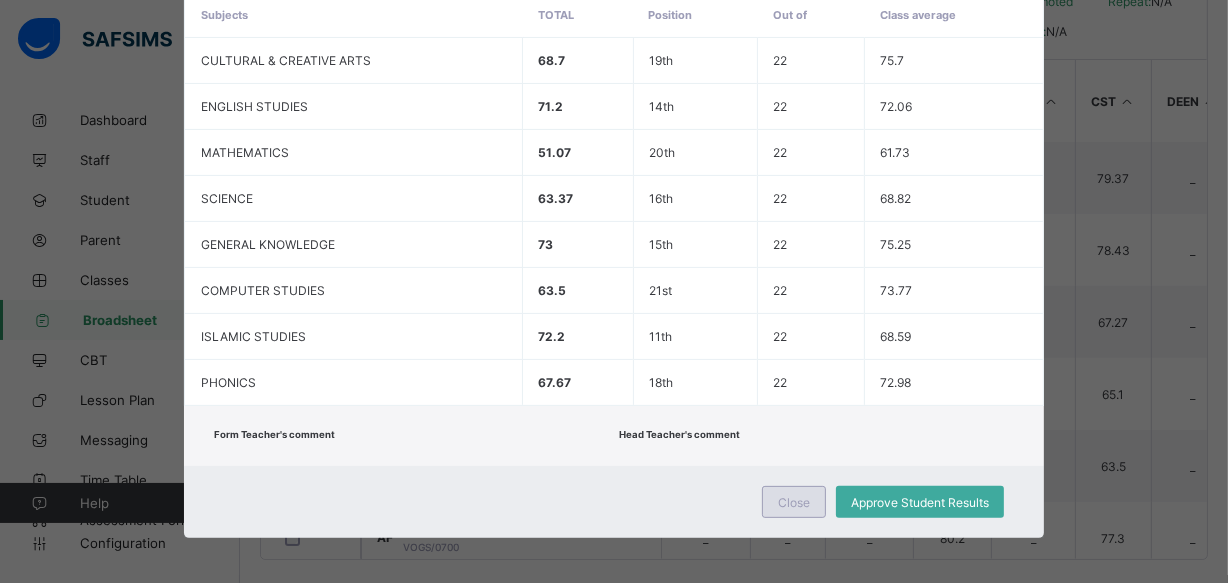 click on "Close" at bounding box center (794, 502) 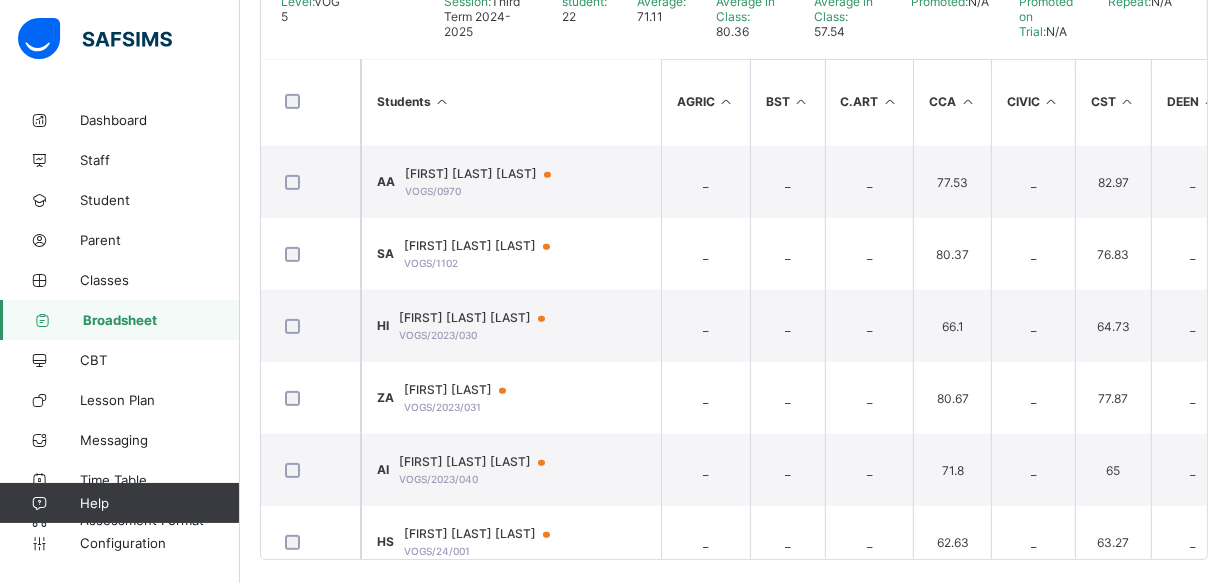 scroll, scrollTop: 1173, scrollLeft: 0, axis: vertical 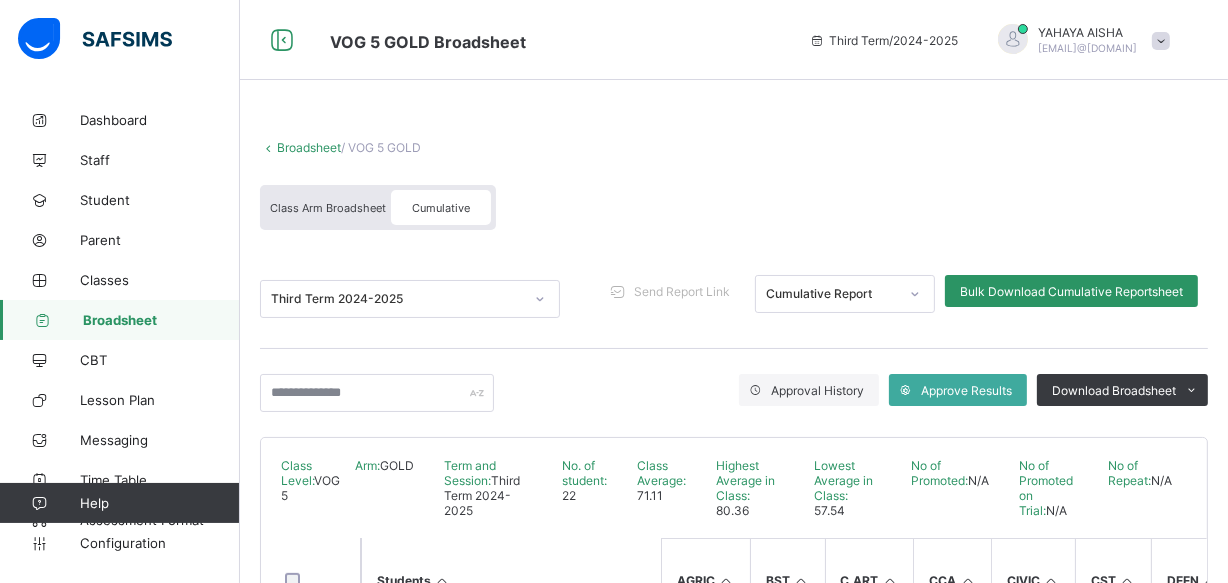 click on "Broadsheet" at bounding box center [309, 147] 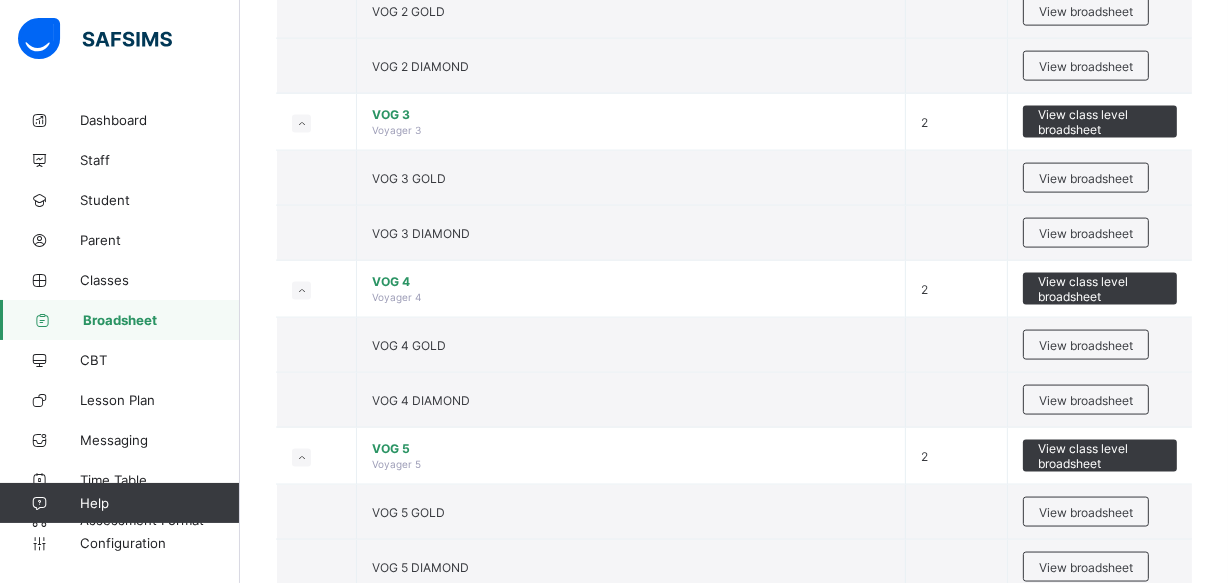 scroll, scrollTop: 3054, scrollLeft: 0, axis: vertical 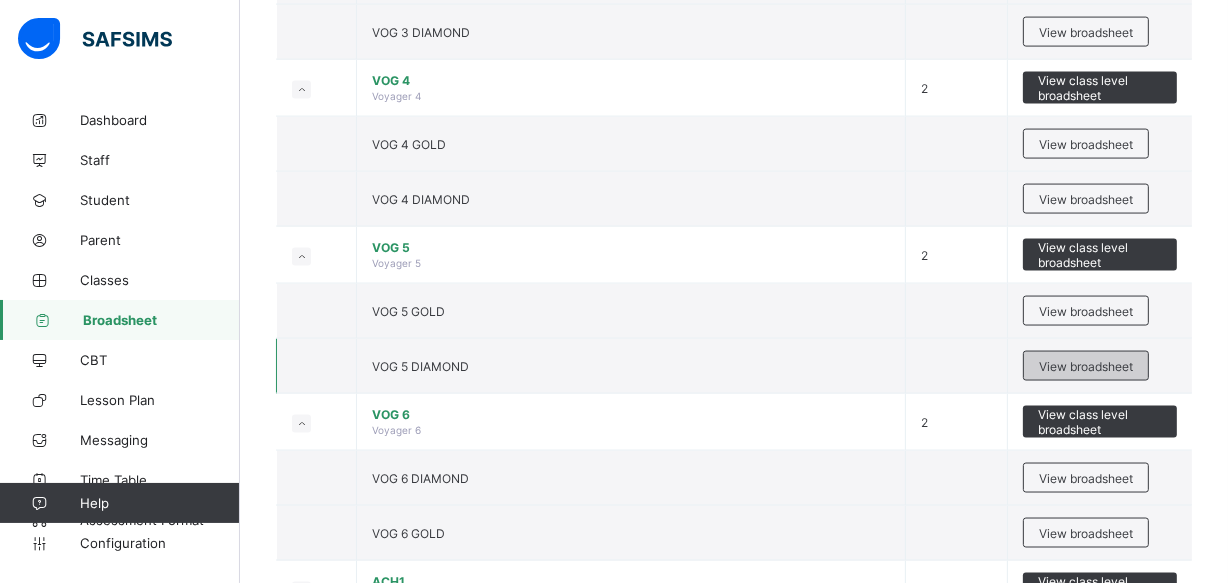 click on "View broadsheet" at bounding box center (1086, 366) 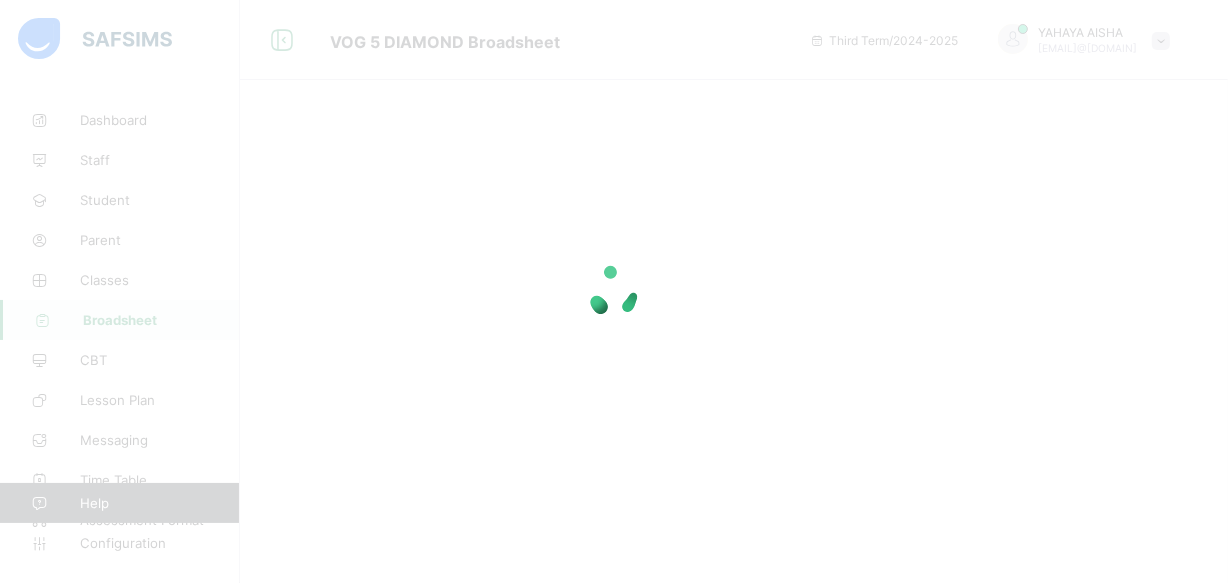 scroll, scrollTop: 0, scrollLeft: 0, axis: both 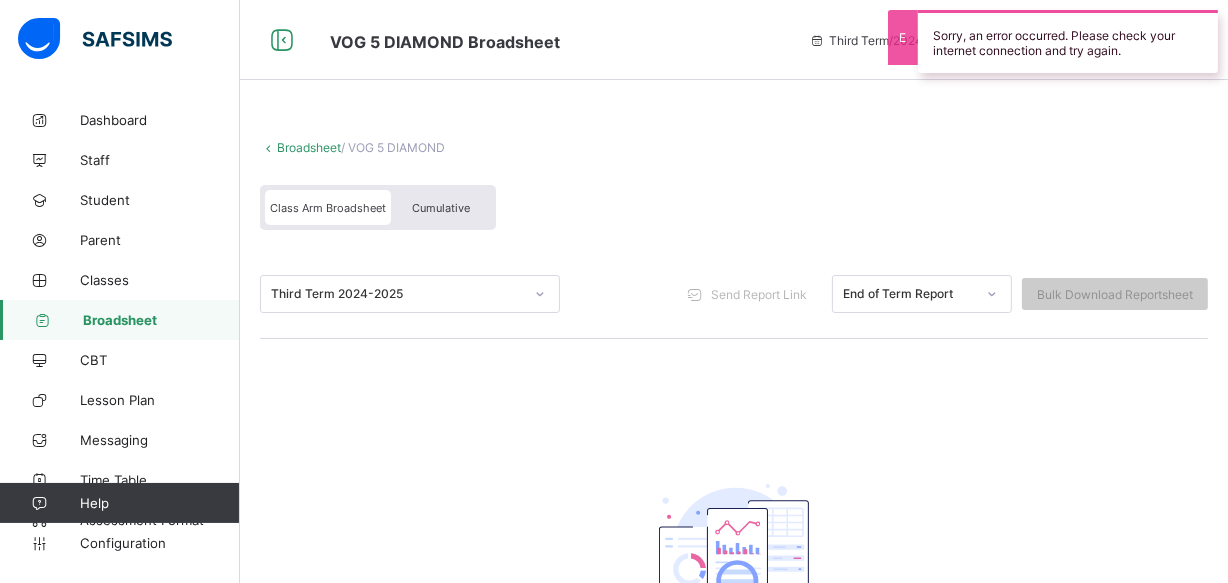 click on "Cumulative" at bounding box center (441, 208) 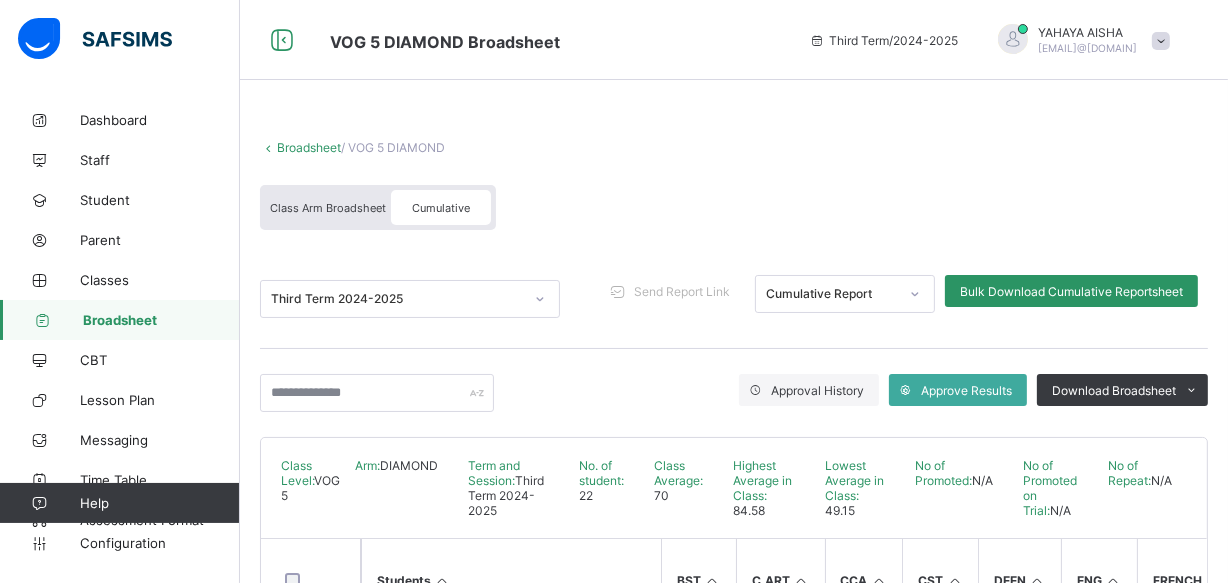 scroll, scrollTop: 479, scrollLeft: 0, axis: vertical 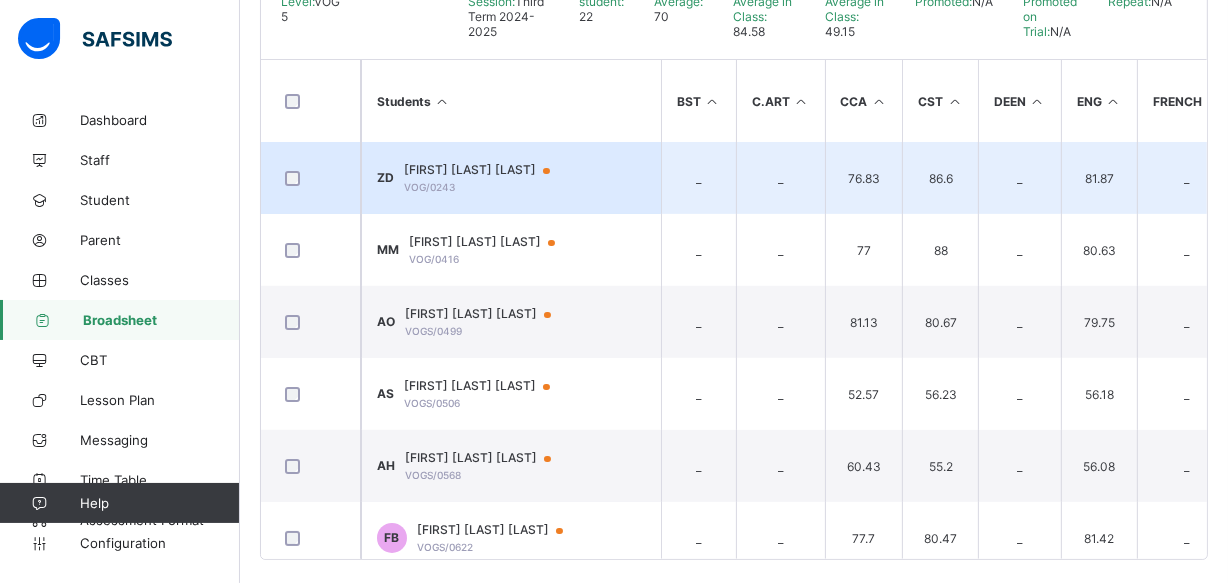 click on "ZD ZAKI YUSUF DALHATU     VOG/0243" at bounding box center (511, 178) 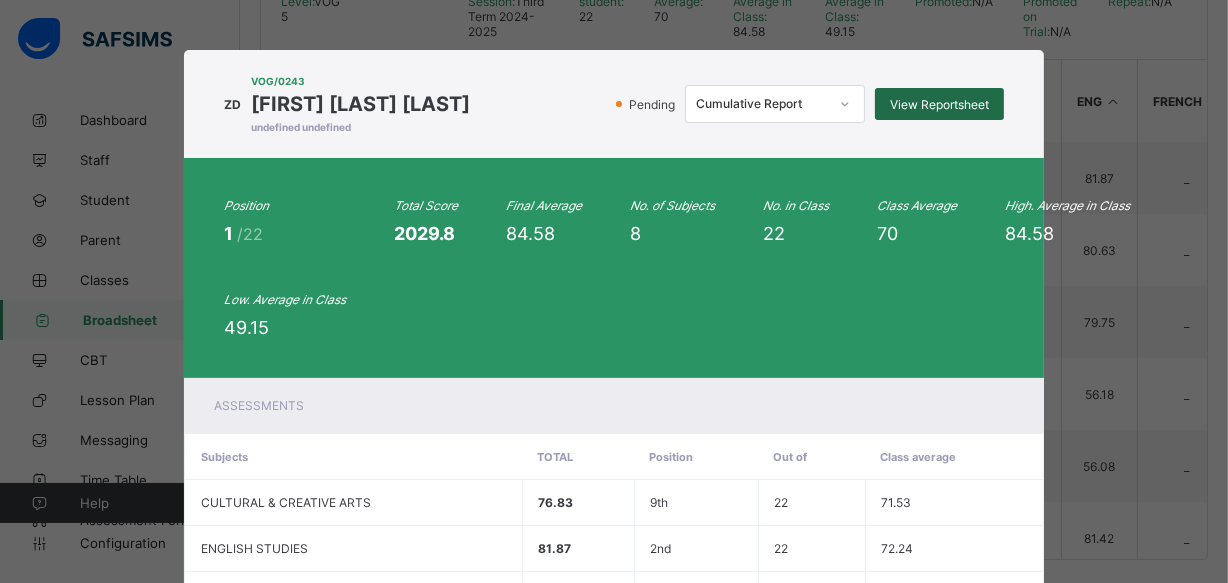 click on "View Reportsheet" at bounding box center [939, 104] 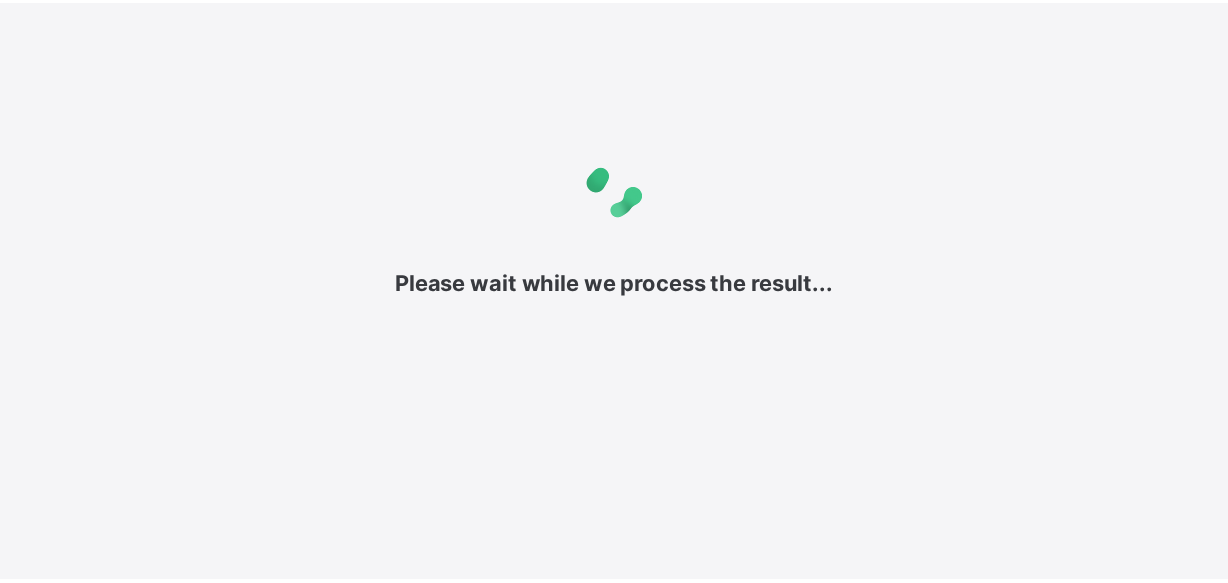 scroll, scrollTop: 0, scrollLeft: 0, axis: both 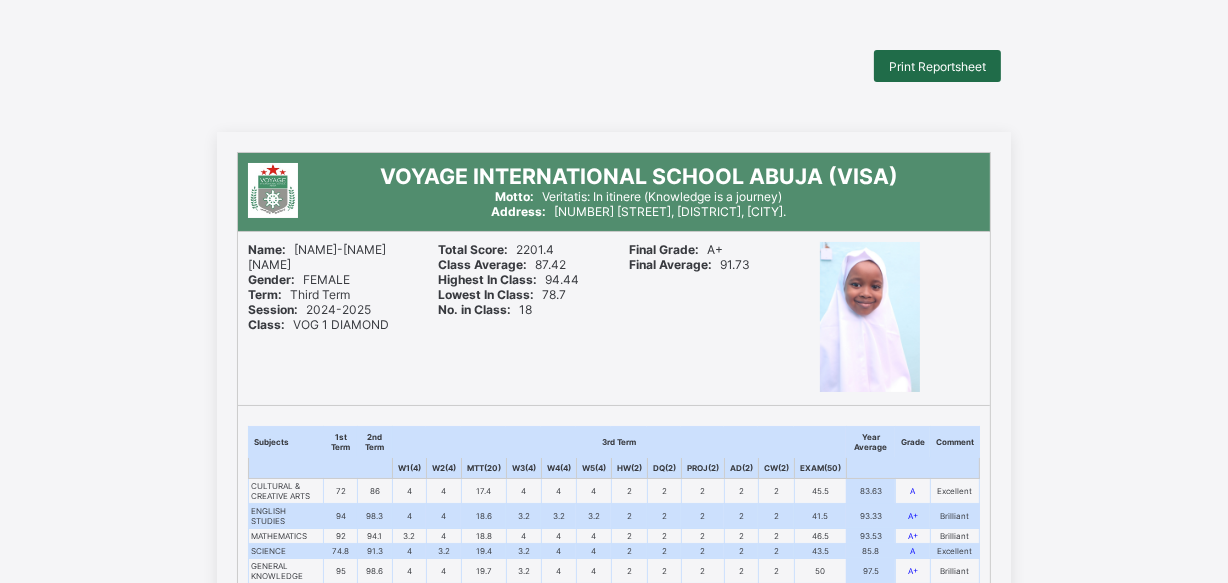 click on "Print Reportsheet" at bounding box center (937, 66) 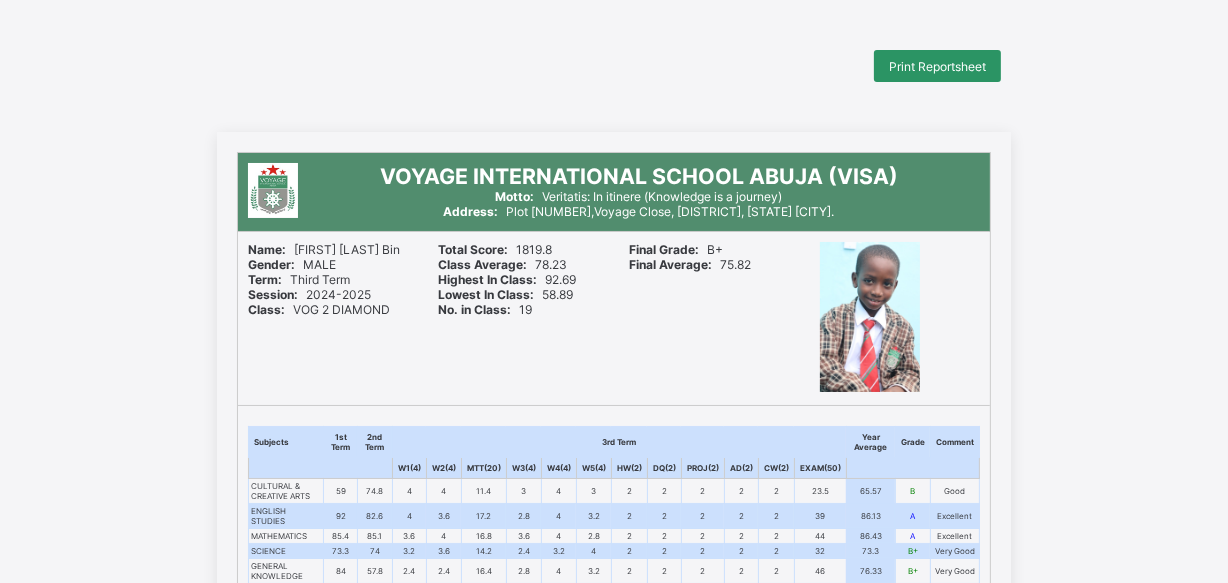 scroll, scrollTop: 0, scrollLeft: 0, axis: both 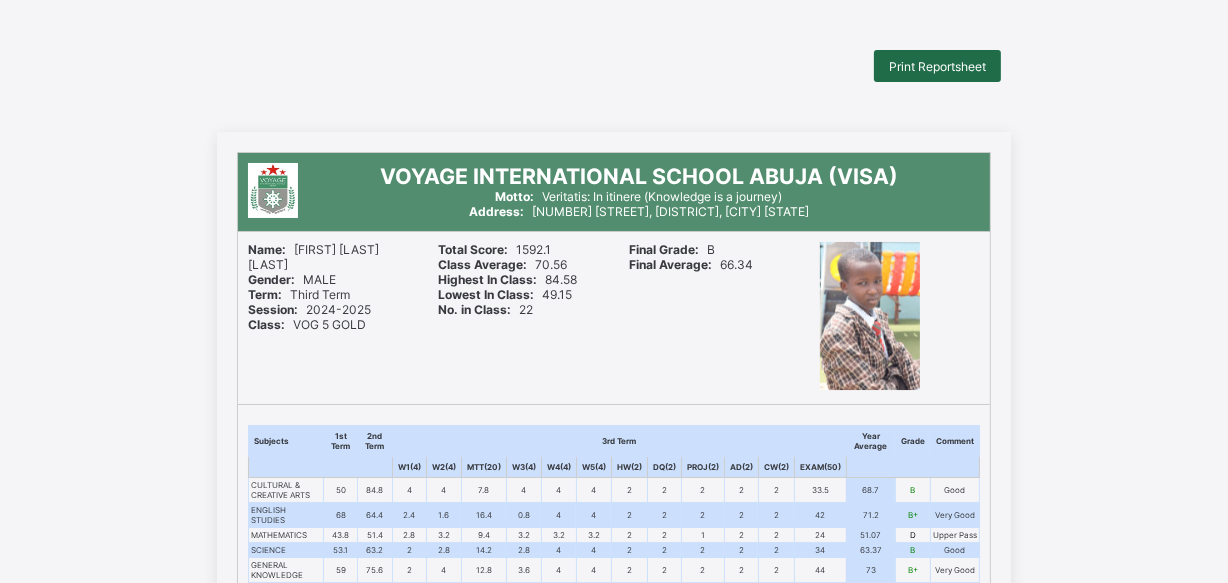 click on "Print Reportsheet" at bounding box center (937, 66) 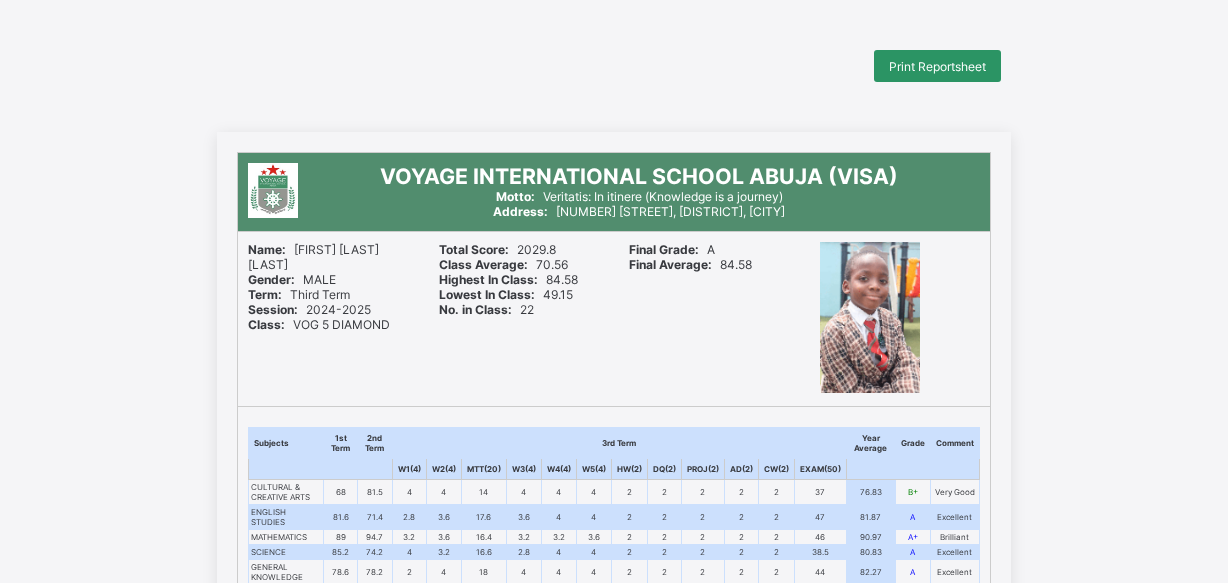 scroll, scrollTop: 0, scrollLeft: 0, axis: both 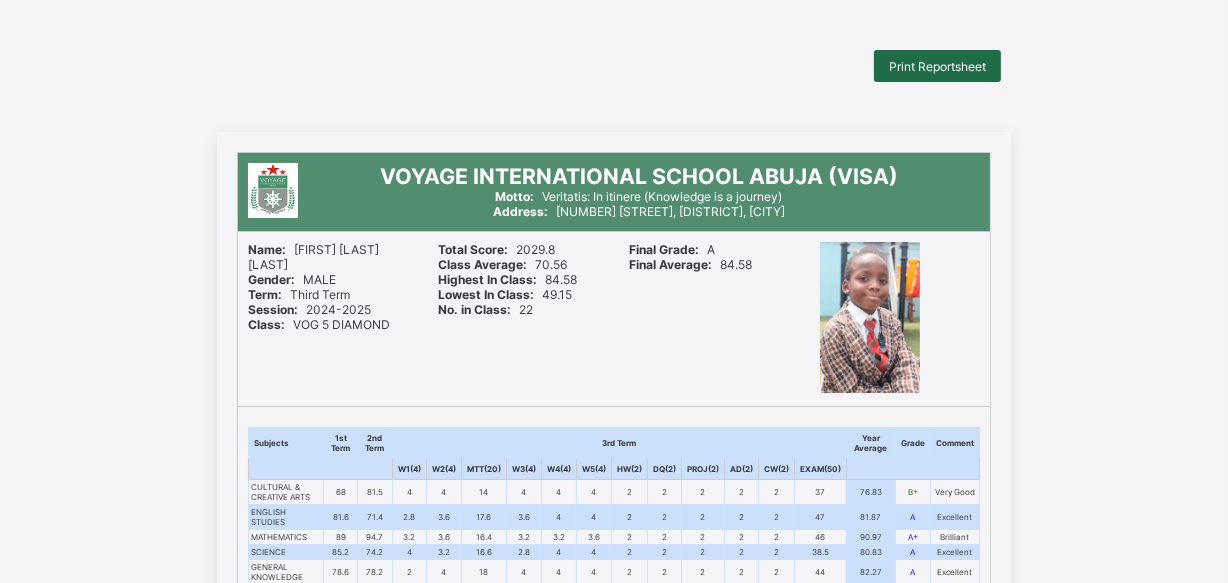click on "Print Reportsheet" at bounding box center (937, 66) 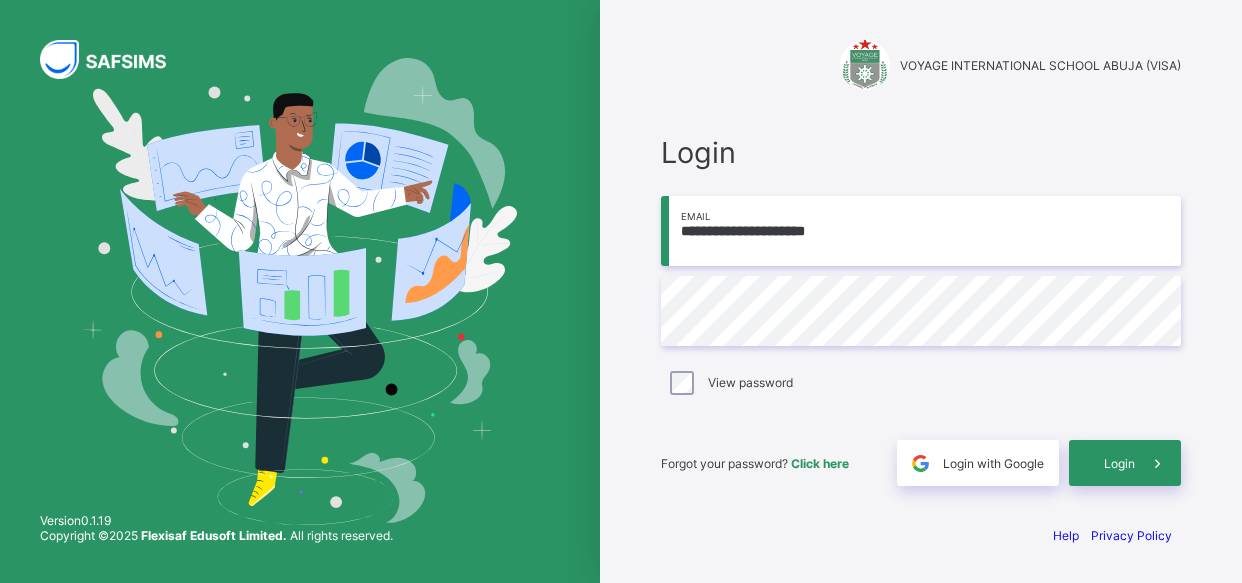 scroll, scrollTop: 0, scrollLeft: 0, axis: both 